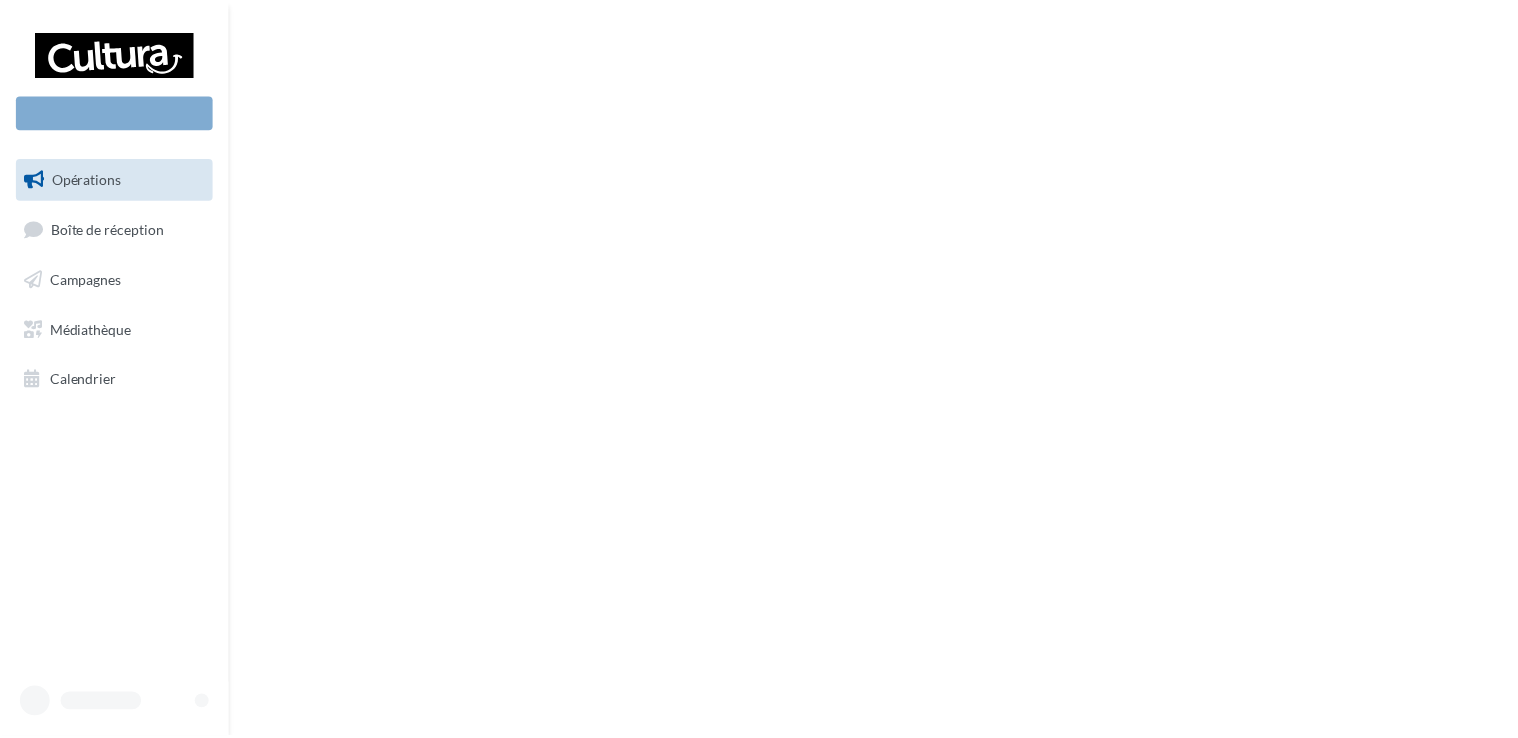scroll, scrollTop: 0, scrollLeft: 0, axis: both 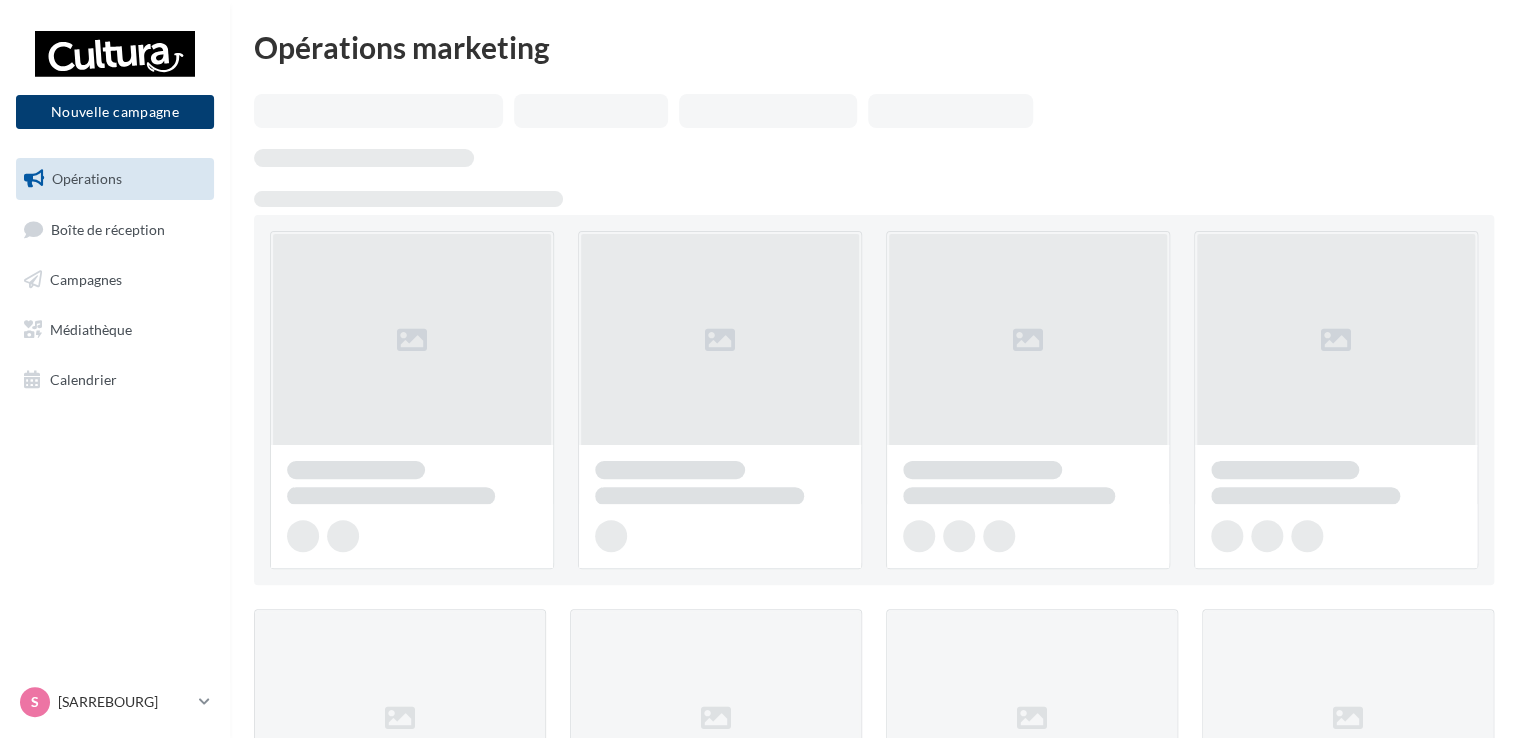click on "Nouvelle campagne" at bounding box center (115, 112) 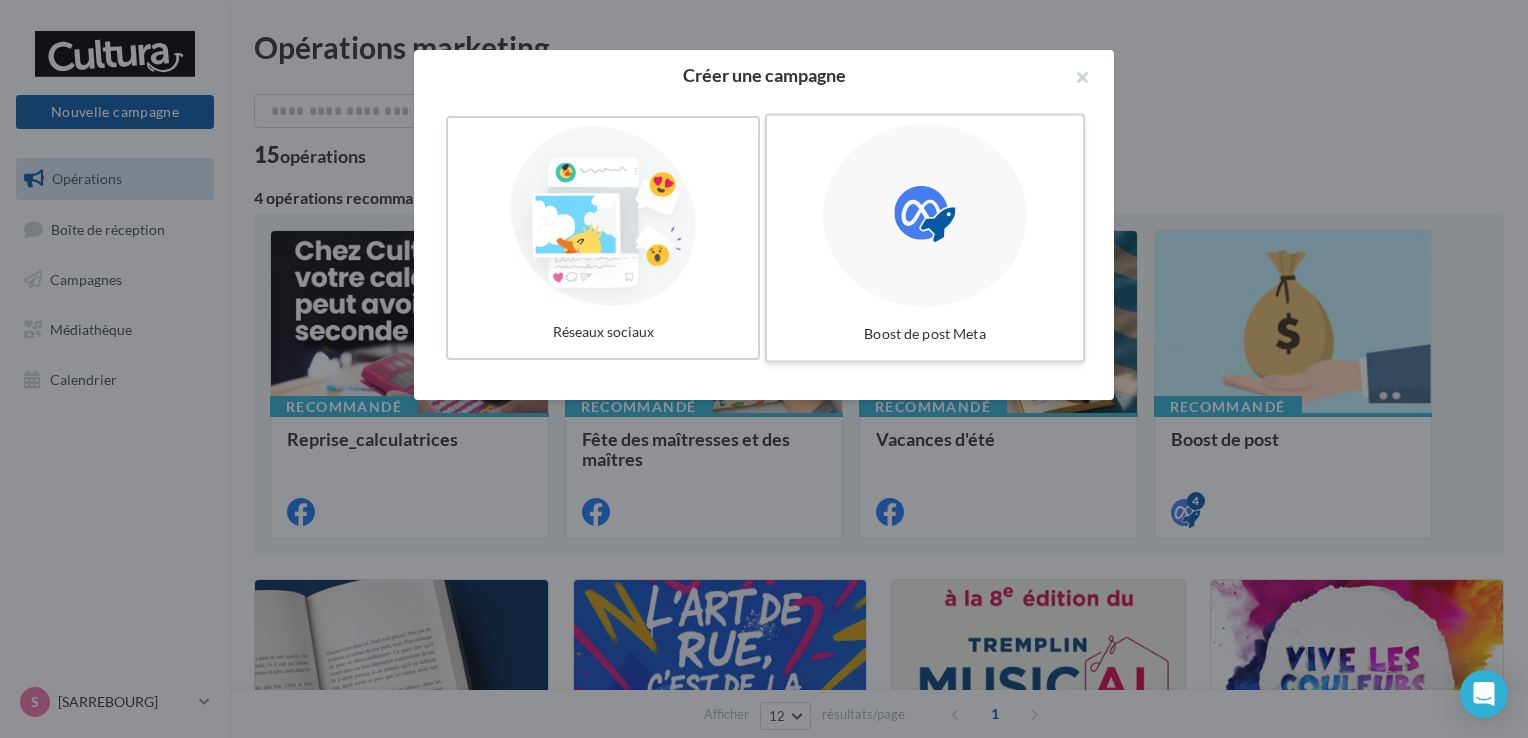 click at bounding box center [925, 216] 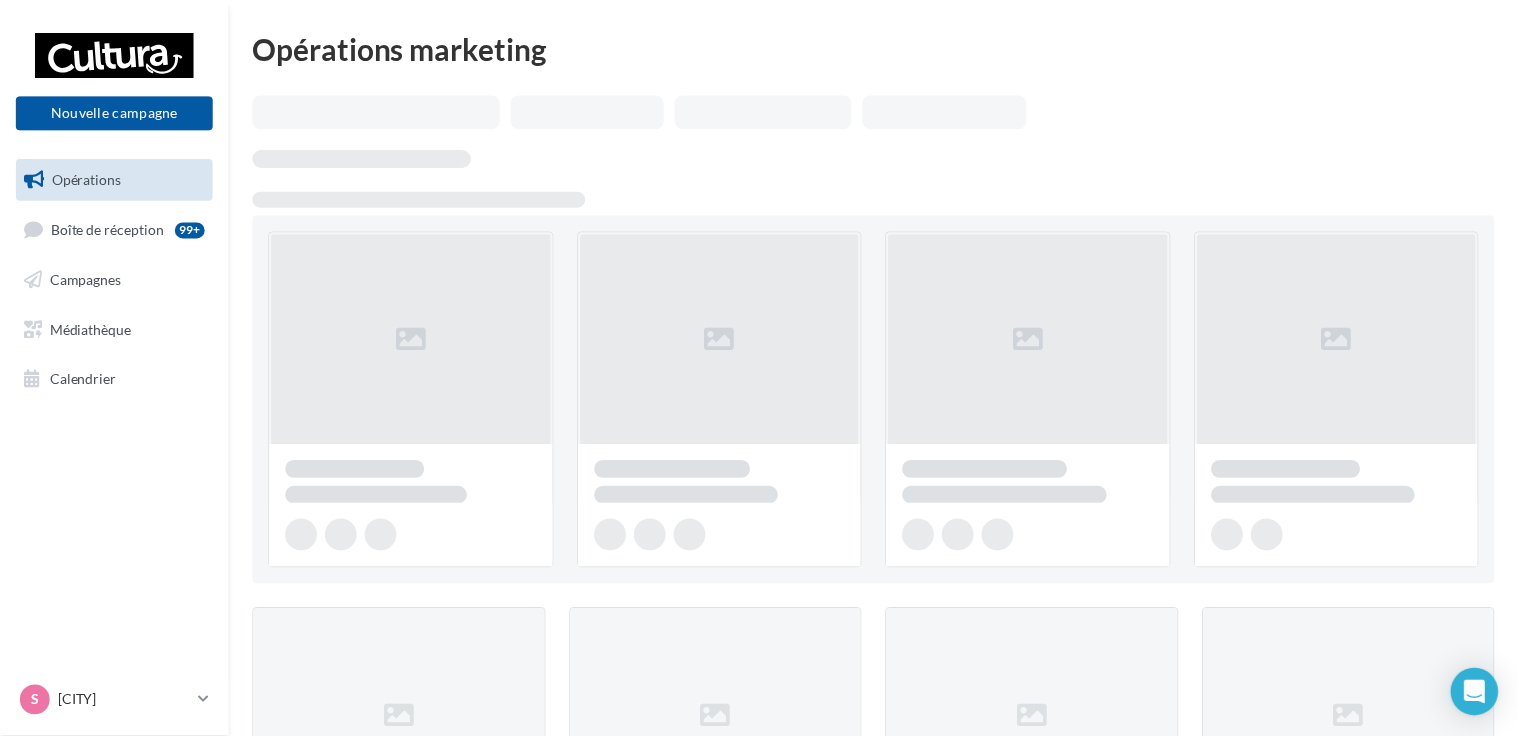scroll, scrollTop: 0, scrollLeft: 0, axis: both 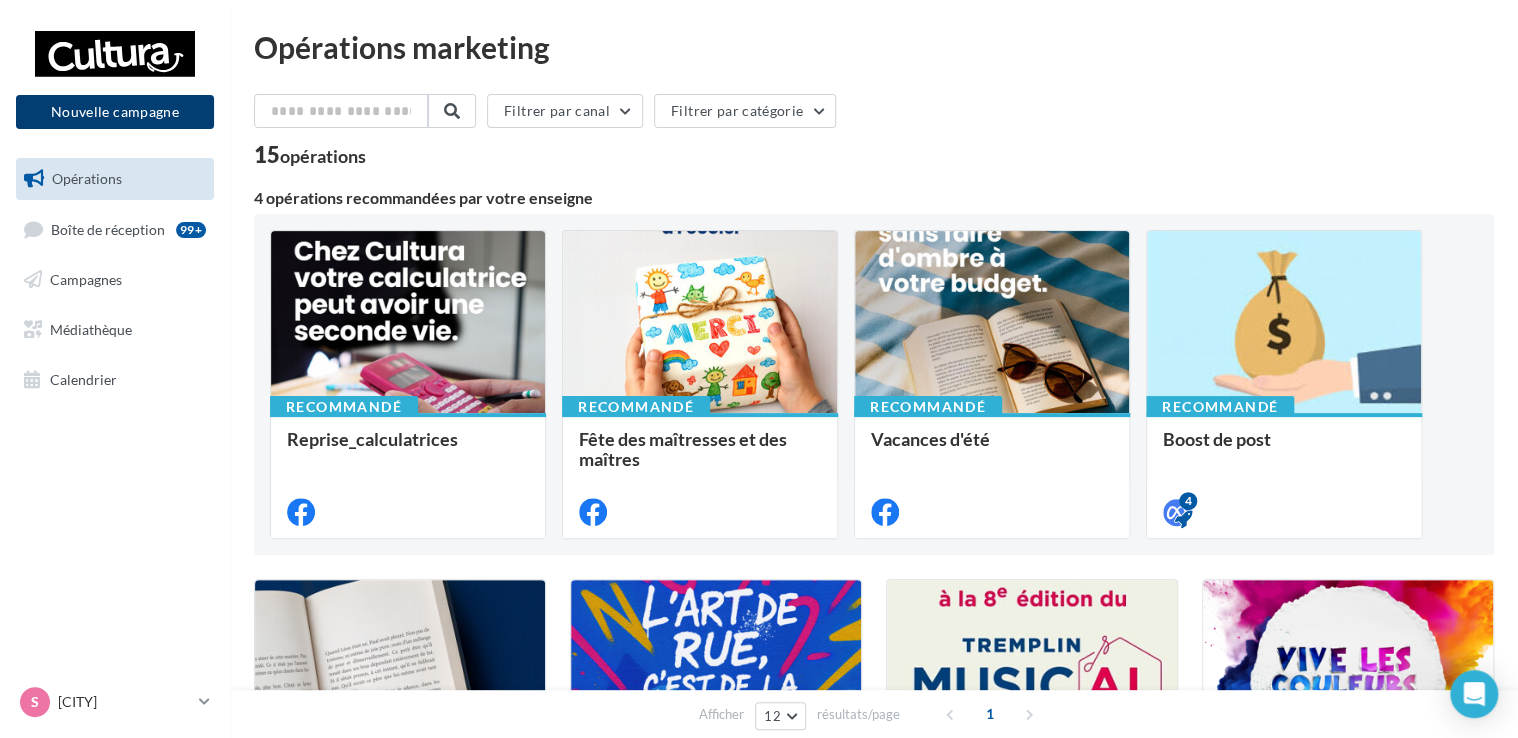 click on "Nouvelle campagne" at bounding box center (115, 112) 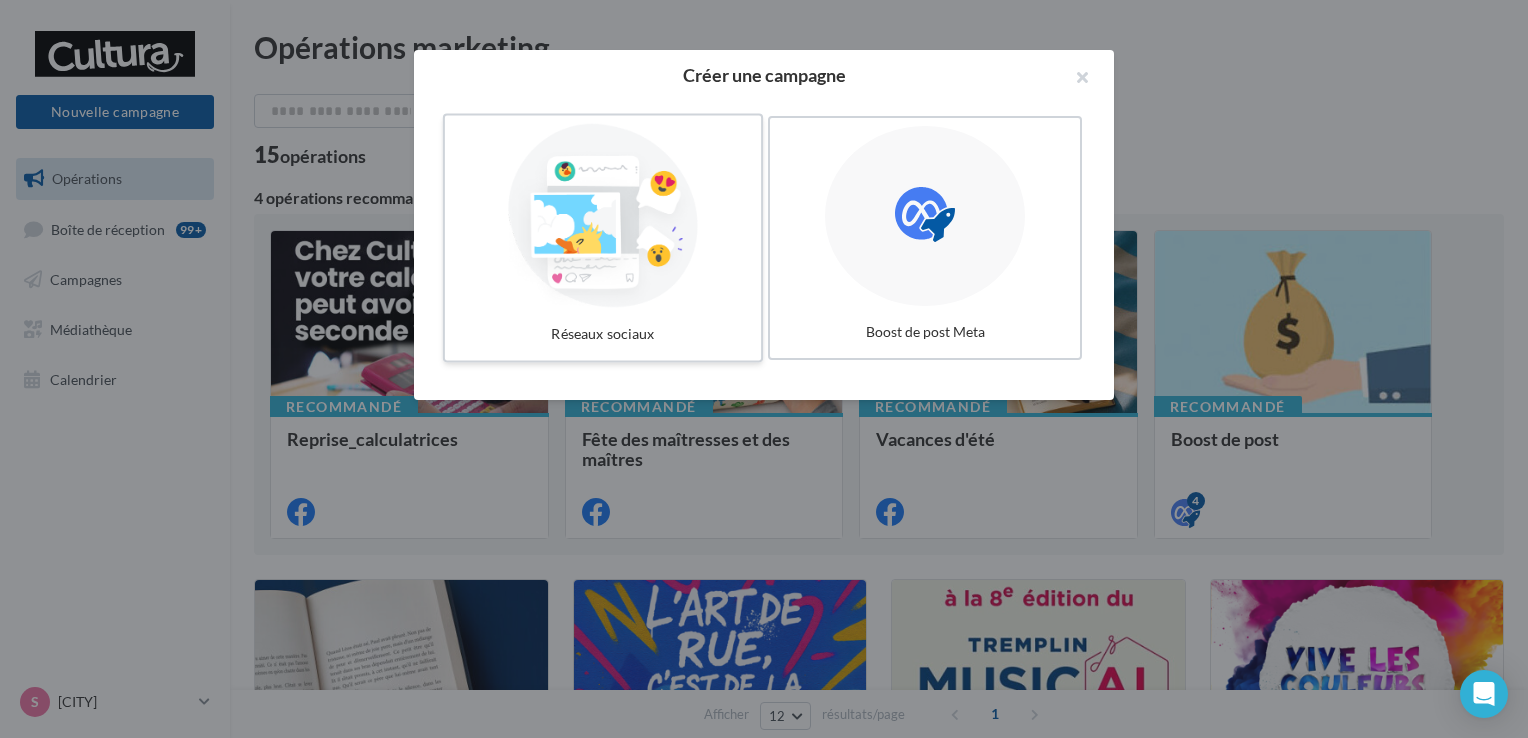 click at bounding box center (603, 216) 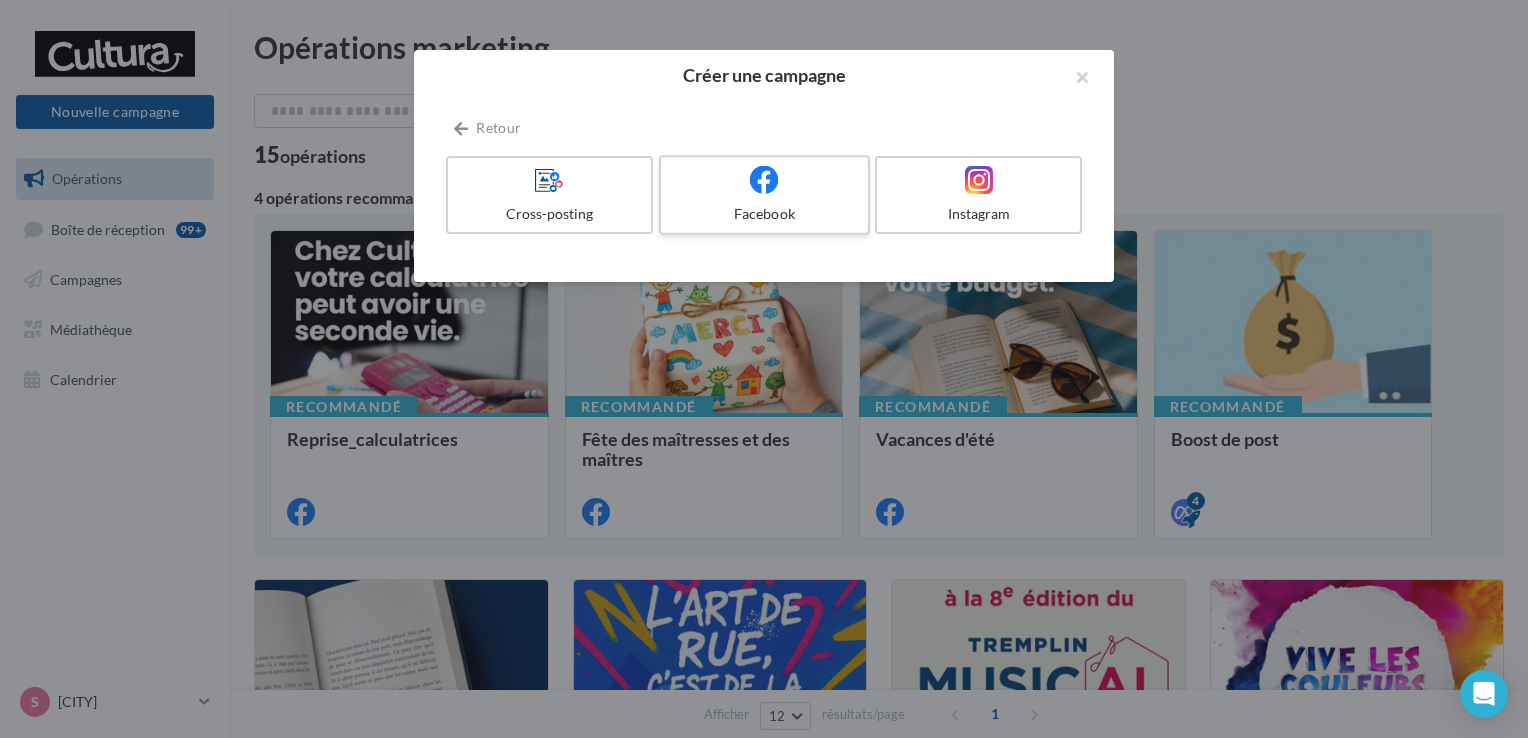 click at bounding box center (764, 180) 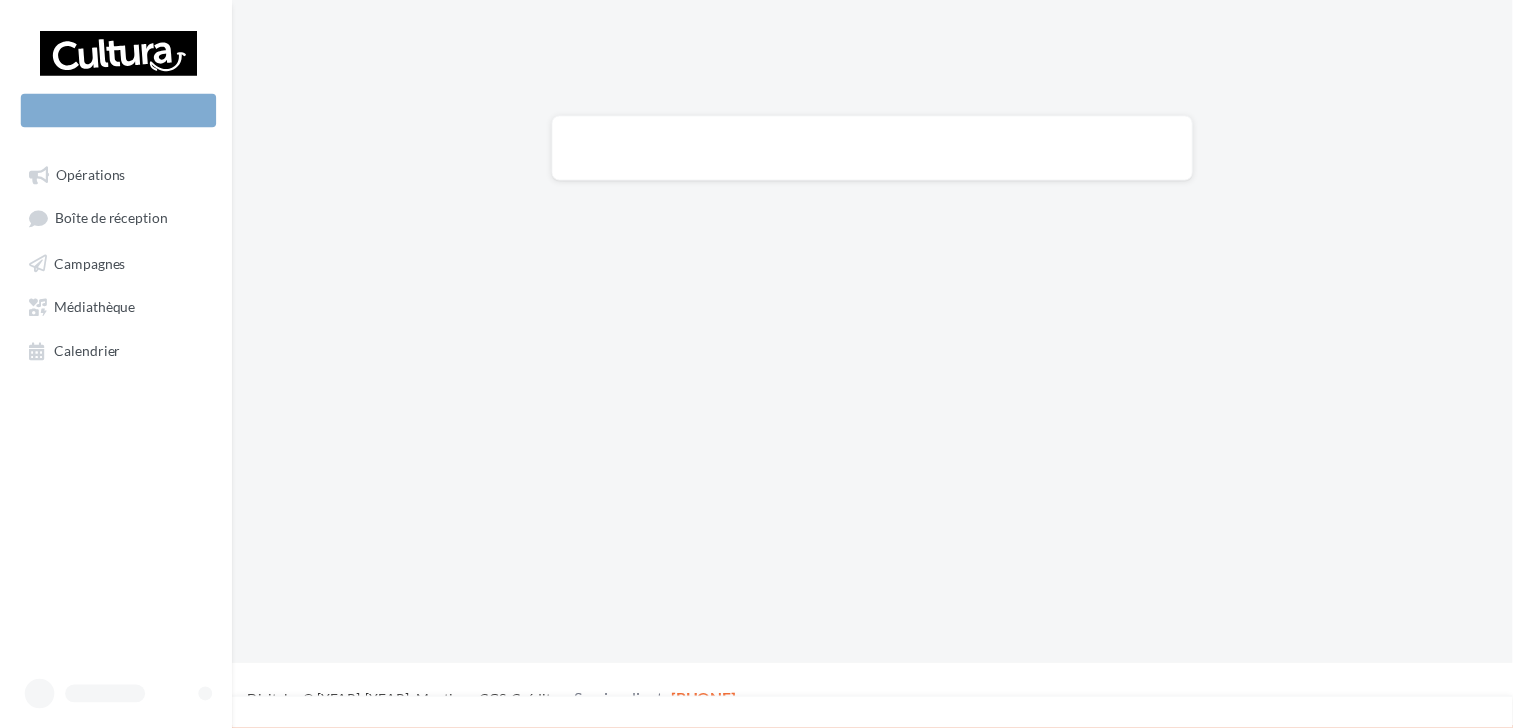 scroll, scrollTop: 0, scrollLeft: 0, axis: both 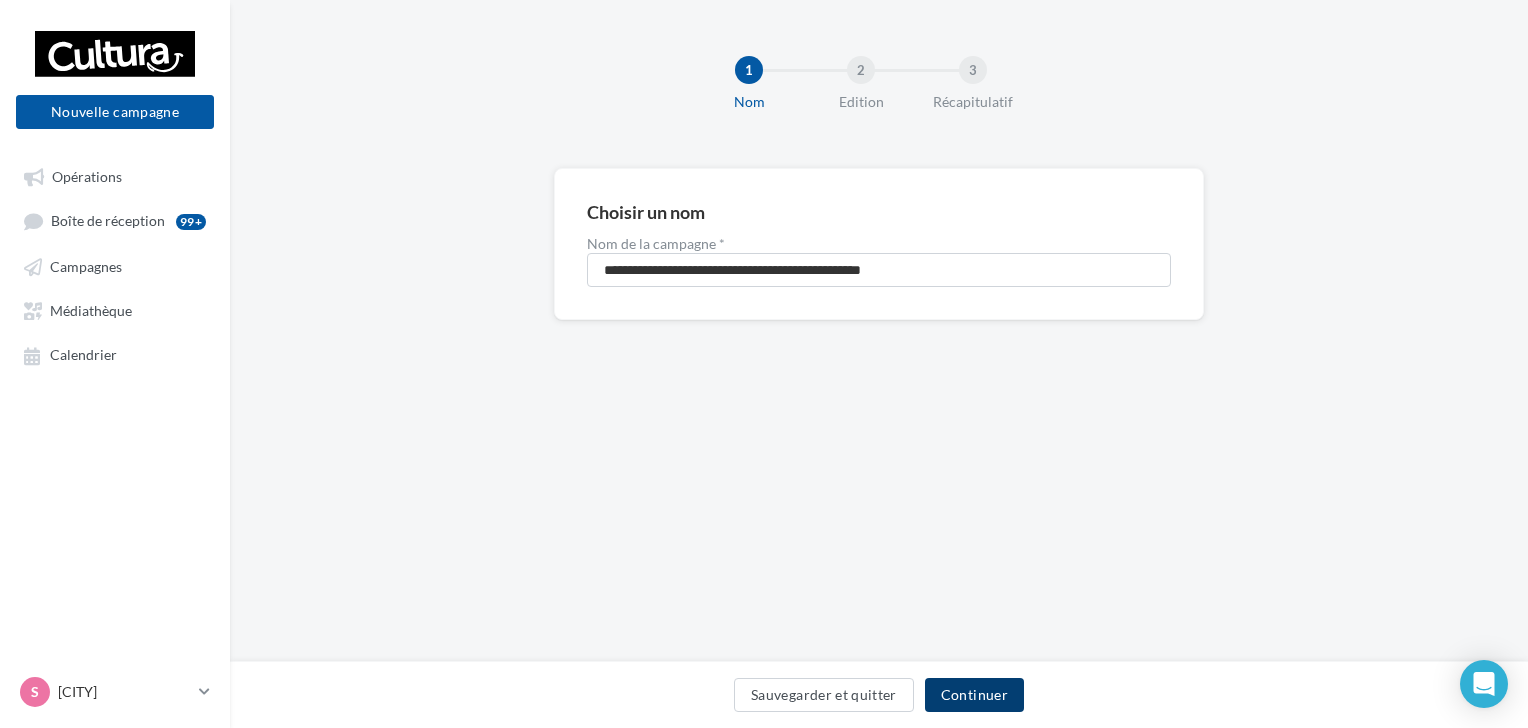 click on "Continuer" at bounding box center [974, 695] 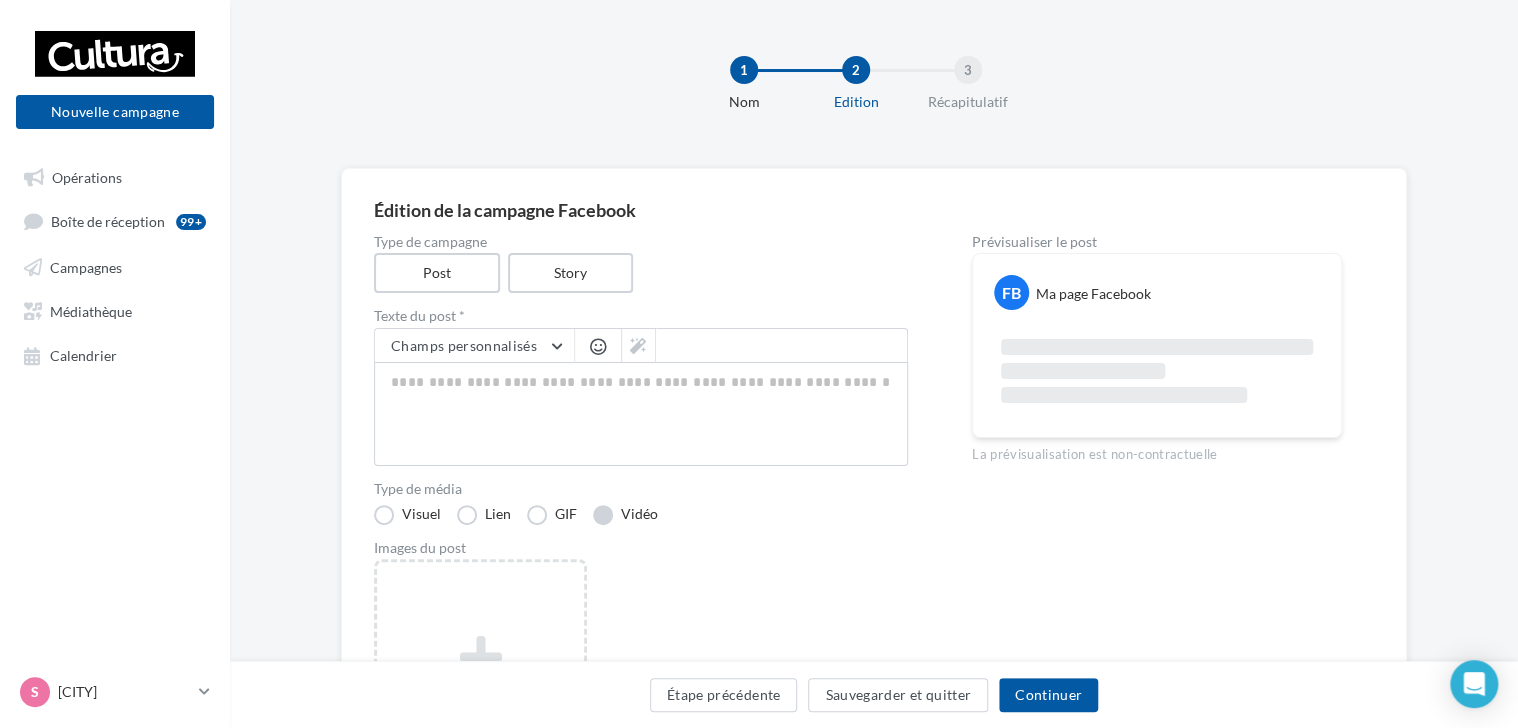 click on "Vidéo" at bounding box center (625, 515) 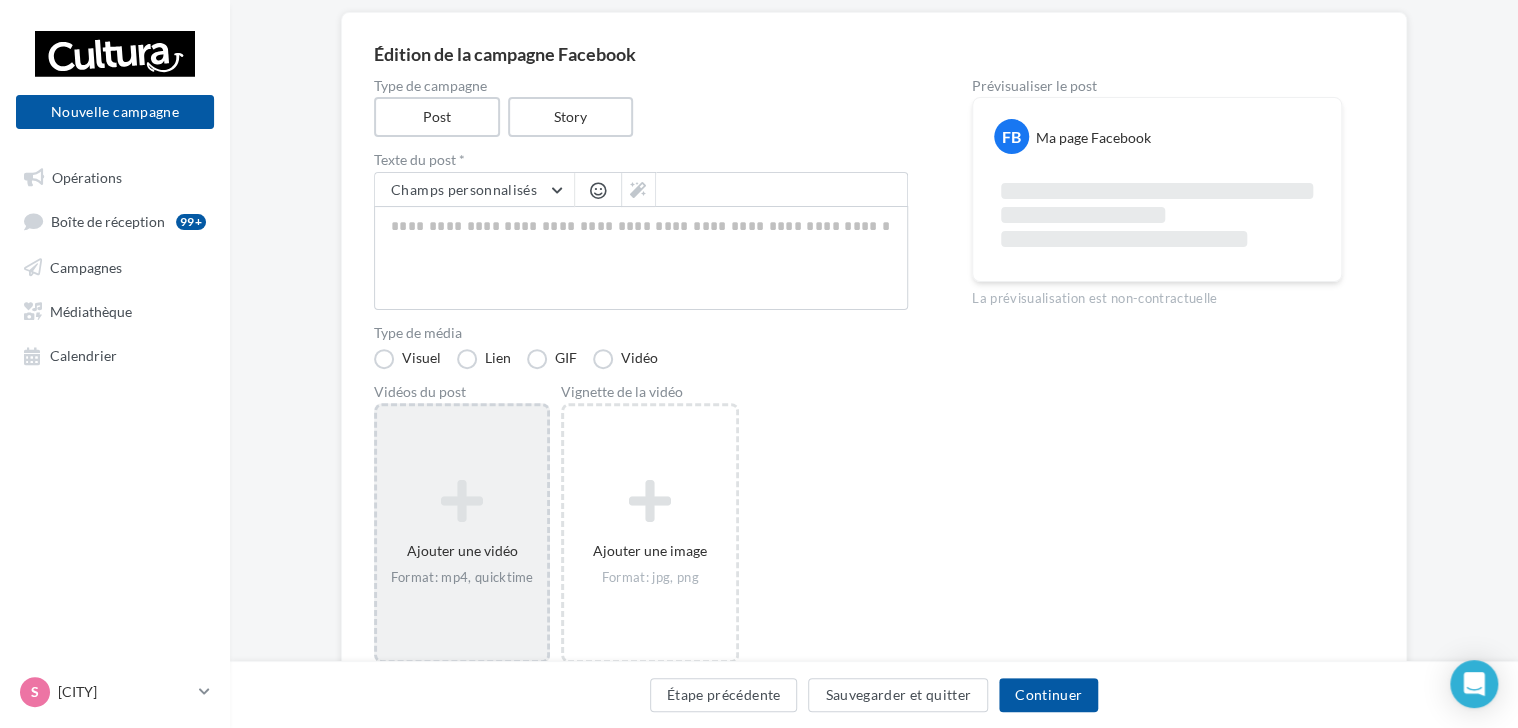 scroll, scrollTop: 200, scrollLeft: 0, axis: vertical 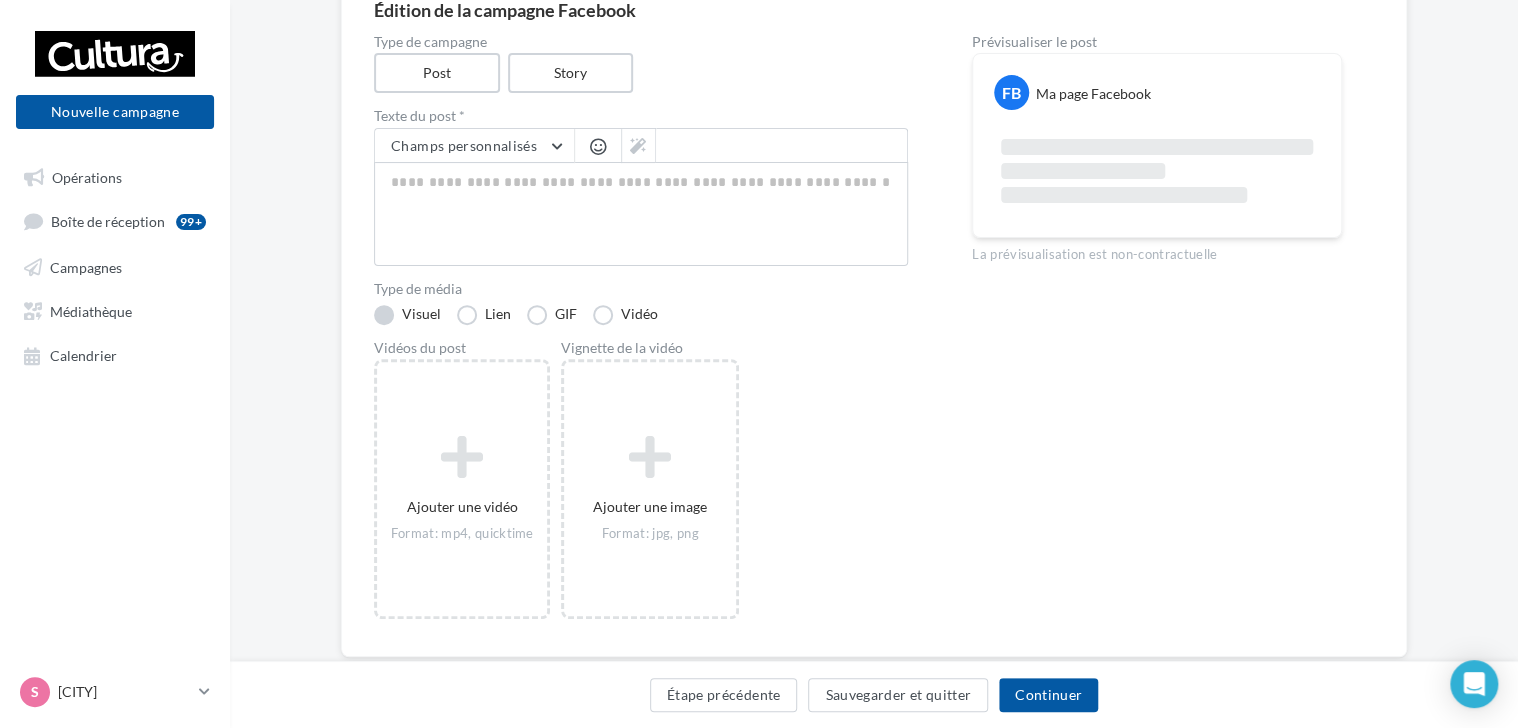 click on "Visuel" at bounding box center (407, 315) 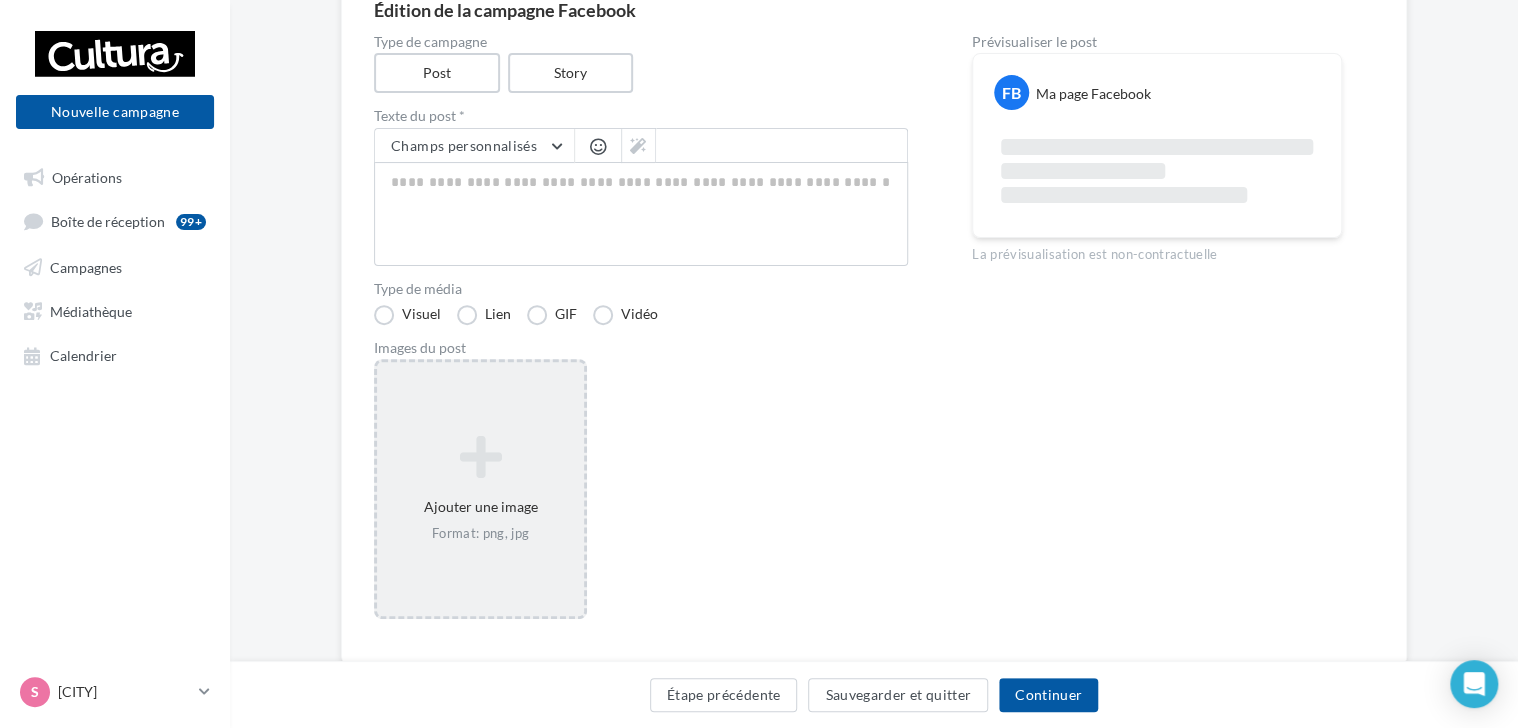 click on "Ajouter une image     Format: png, jpg" at bounding box center [480, 489] 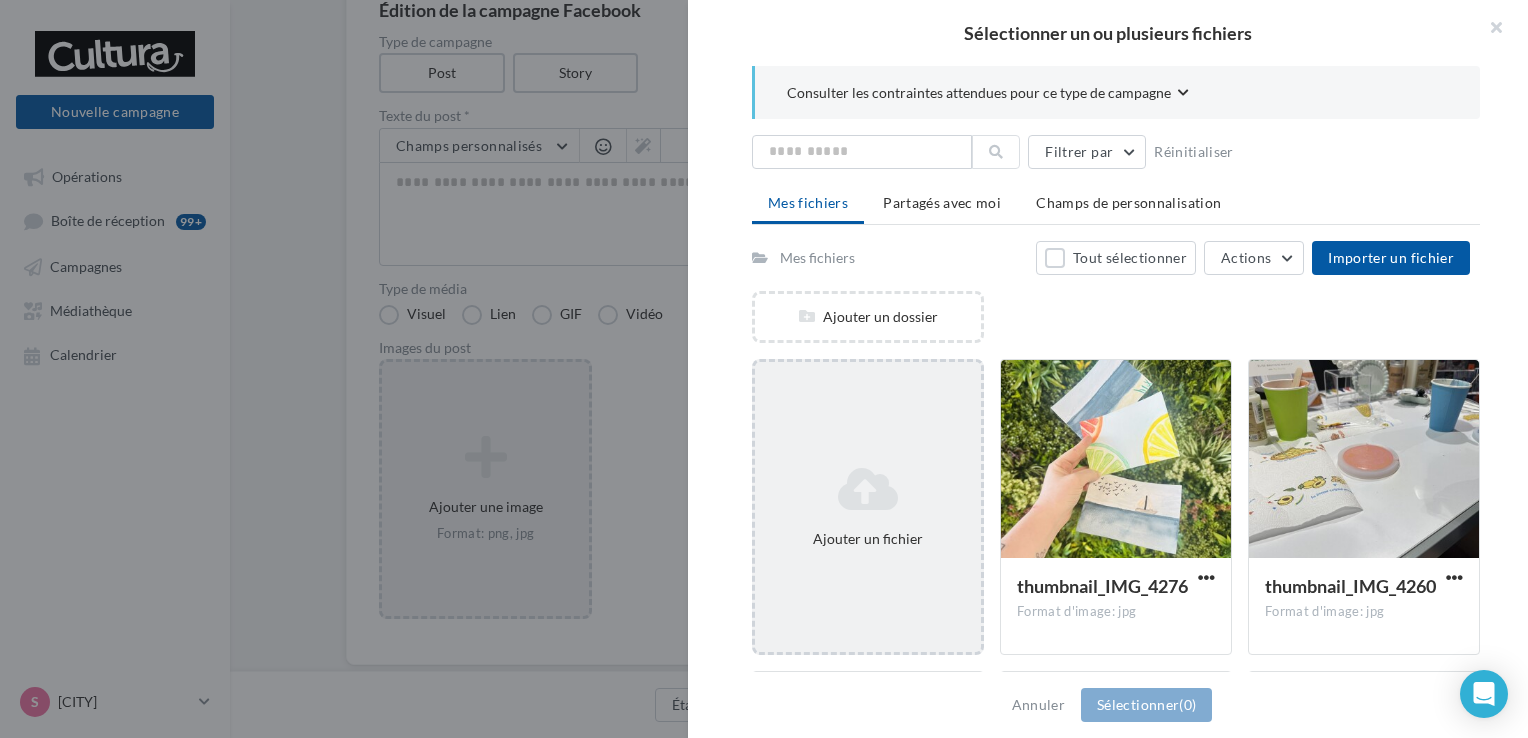 click at bounding box center (868, 489) 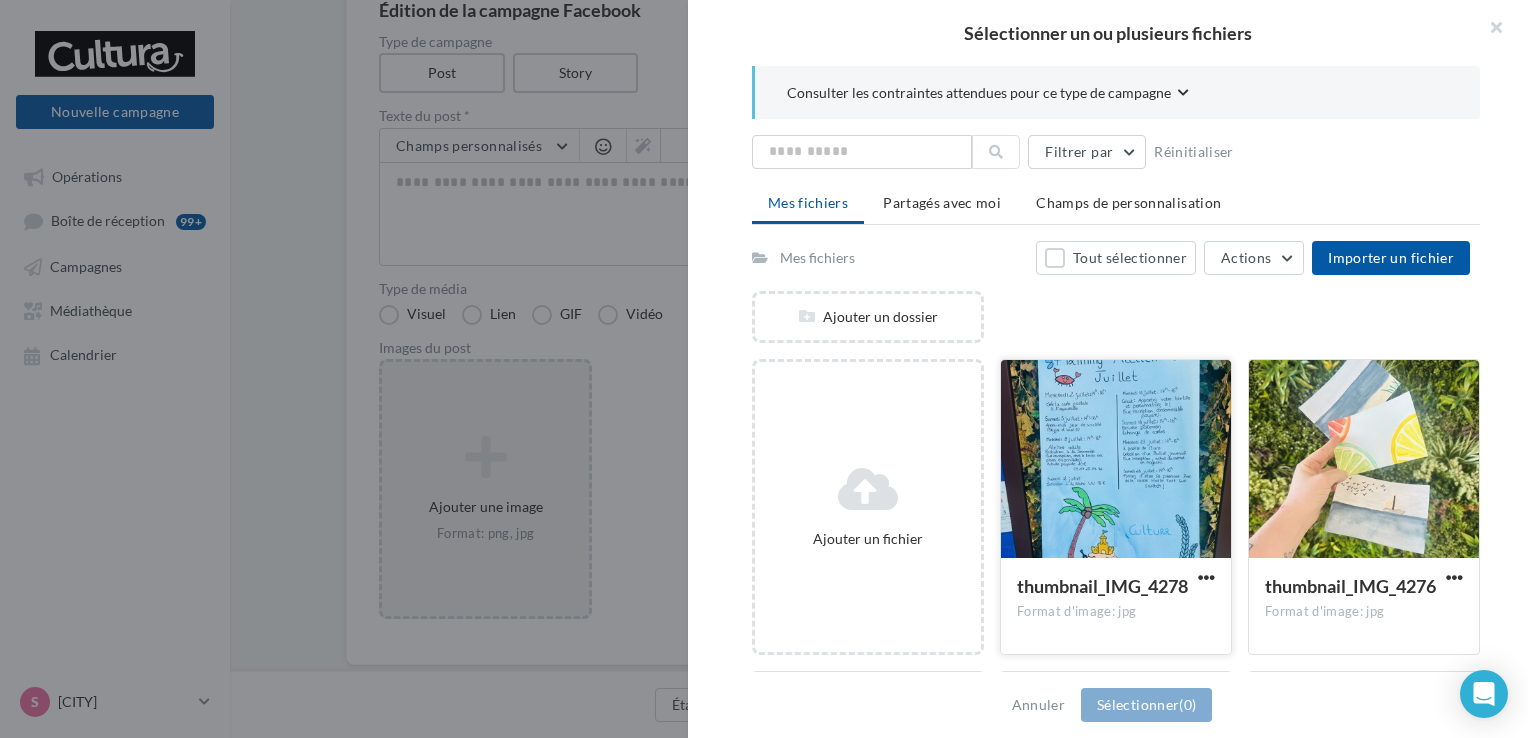 click at bounding box center [1116, 460] 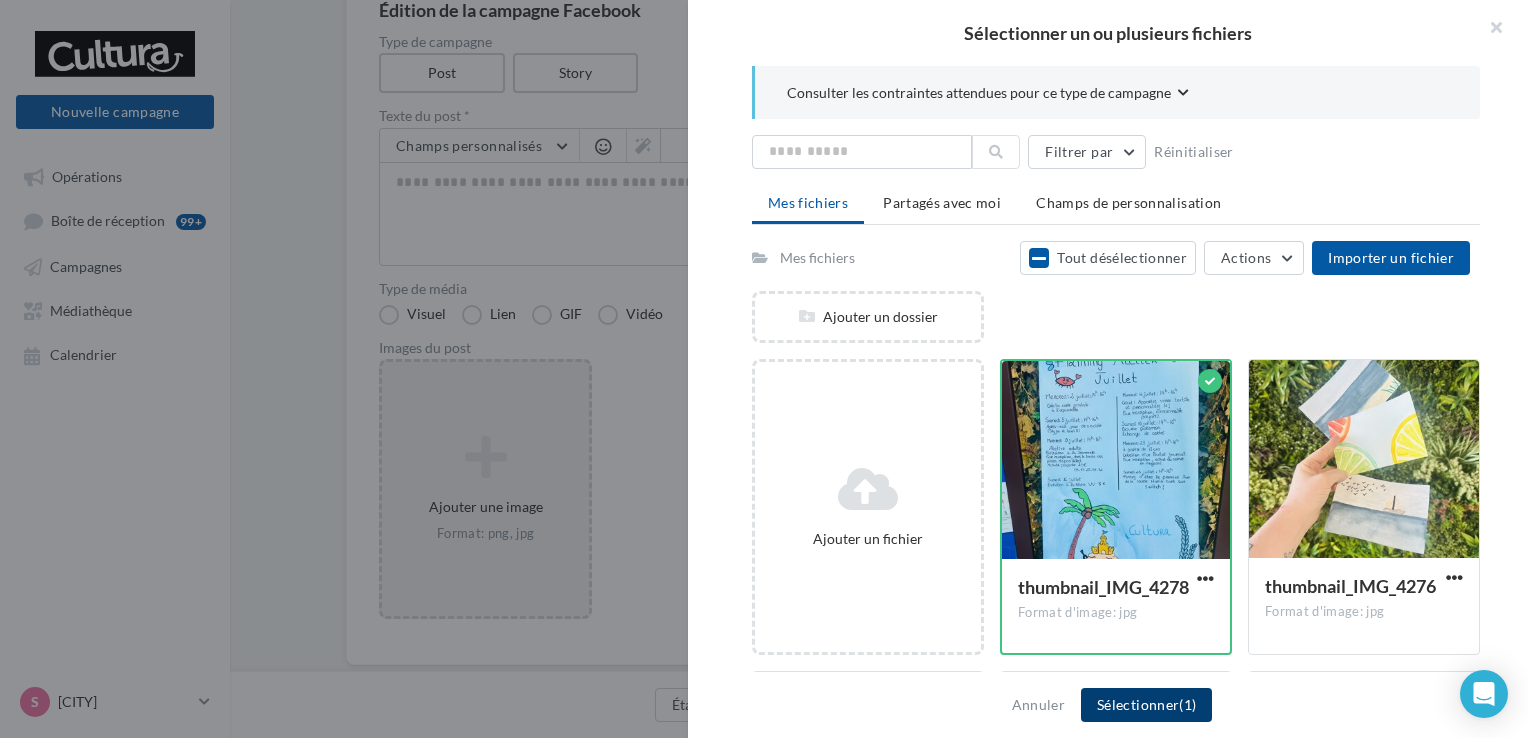 click on "Sélectionner   (1)" at bounding box center [1146, 705] 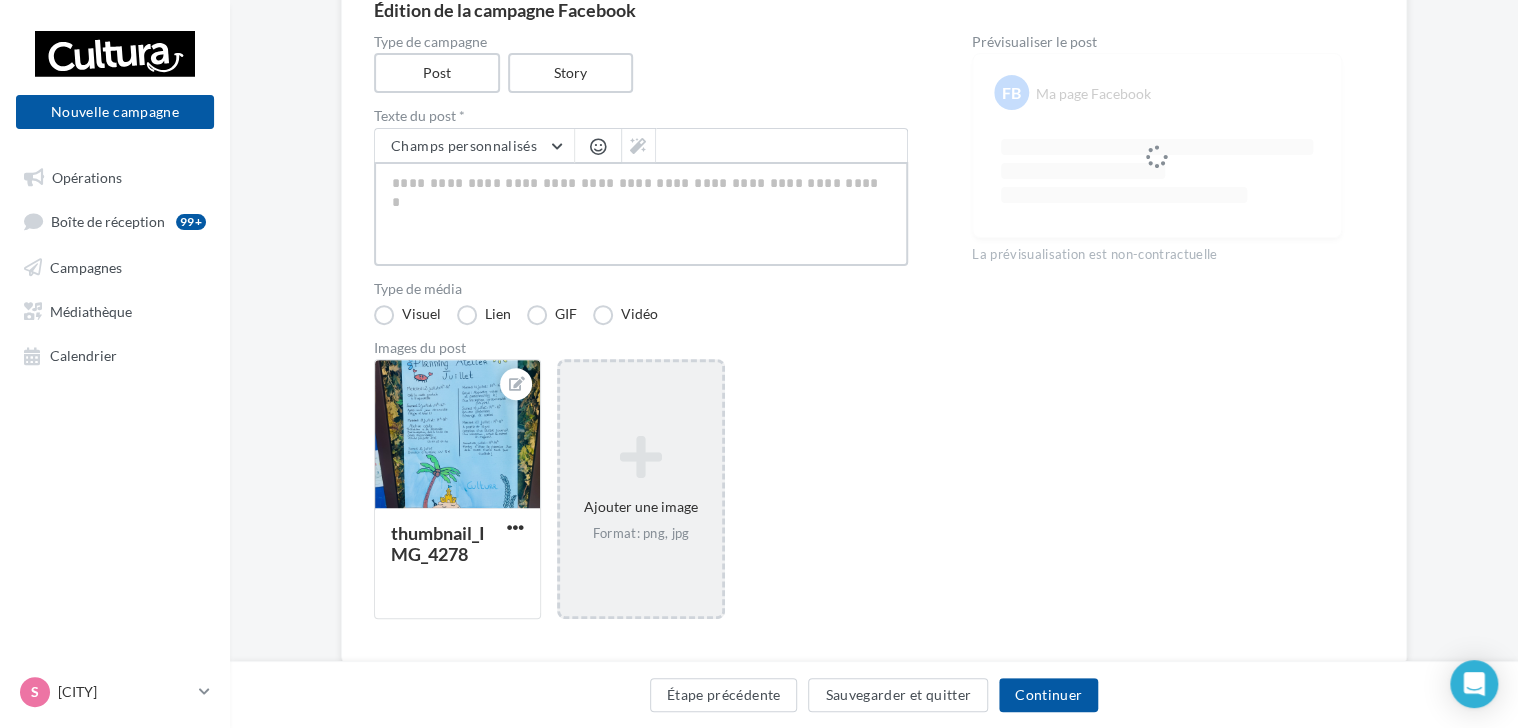 click at bounding box center [641, 214] 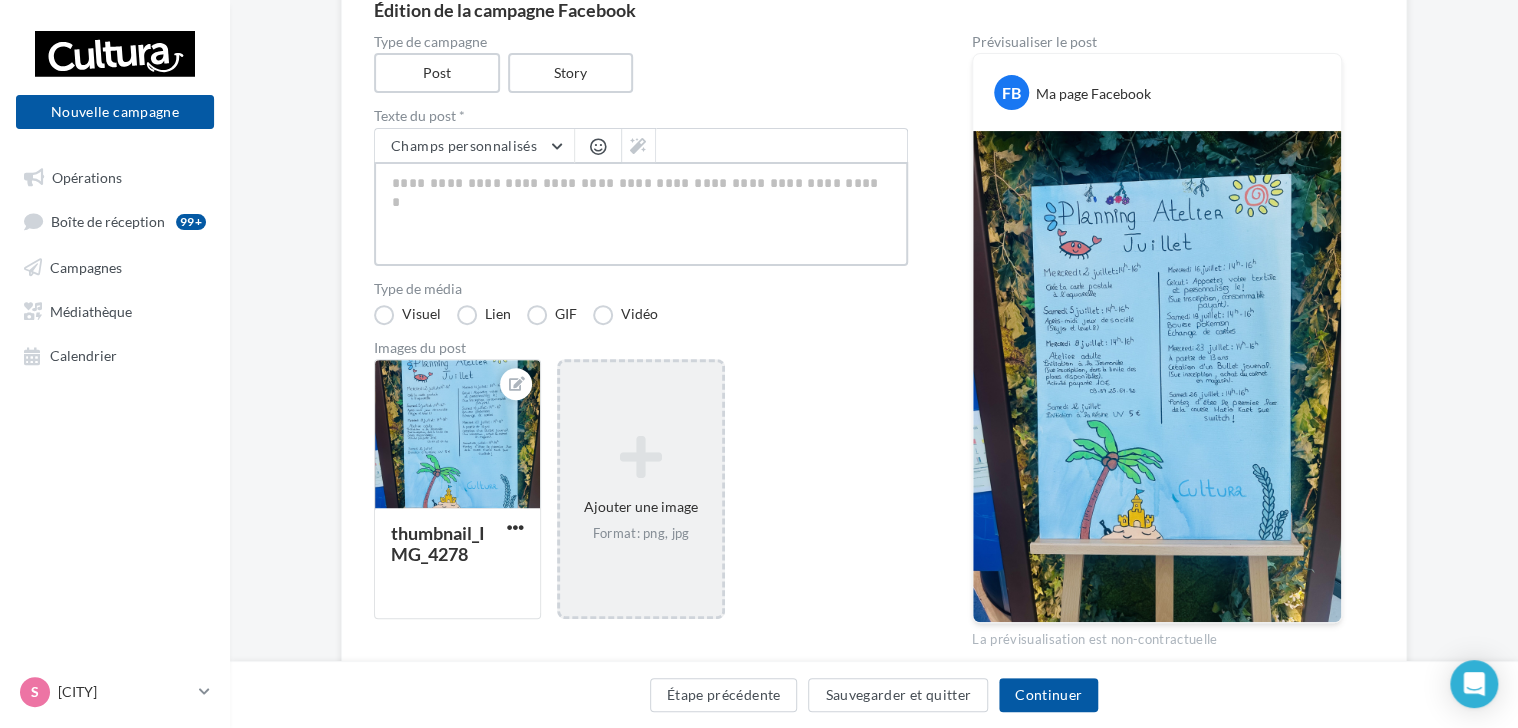 paste on "**********" 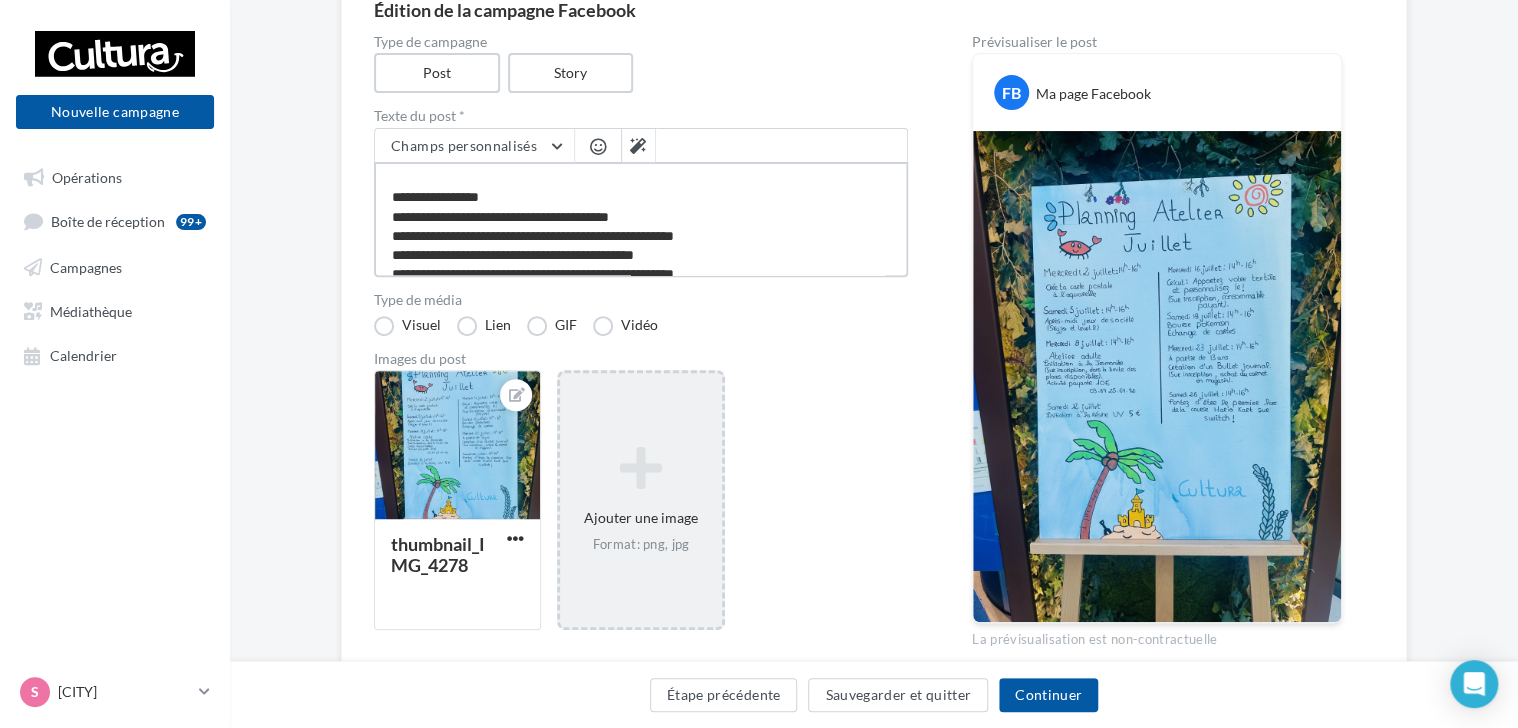 scroll, scrollTop: 0, scrollLeft: 0, axis: both 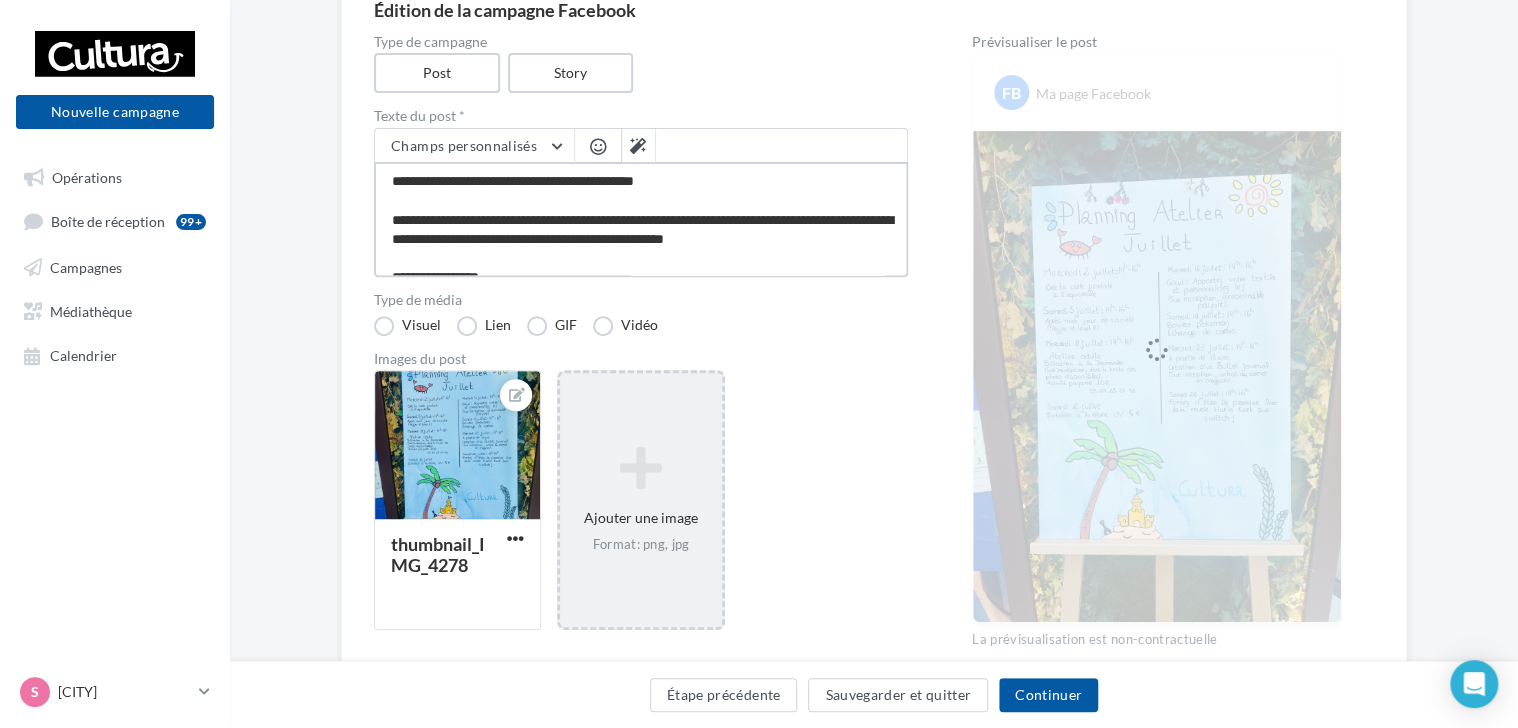 click on "**********" at bounding box center (641, 219) 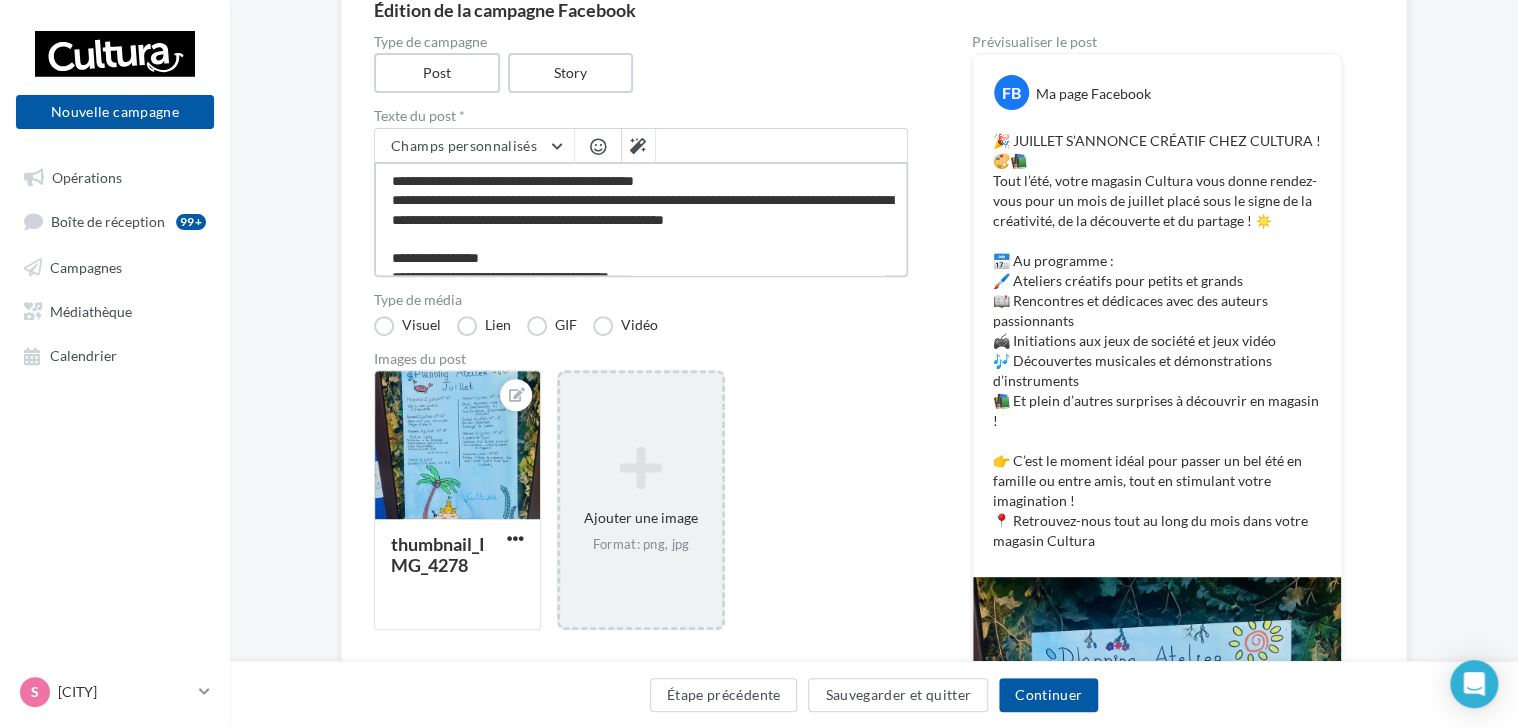 drag, startPoint x: 452, startPoint y: 202, endPoint x: 390, endPoint y: 204, distance: 62.03225 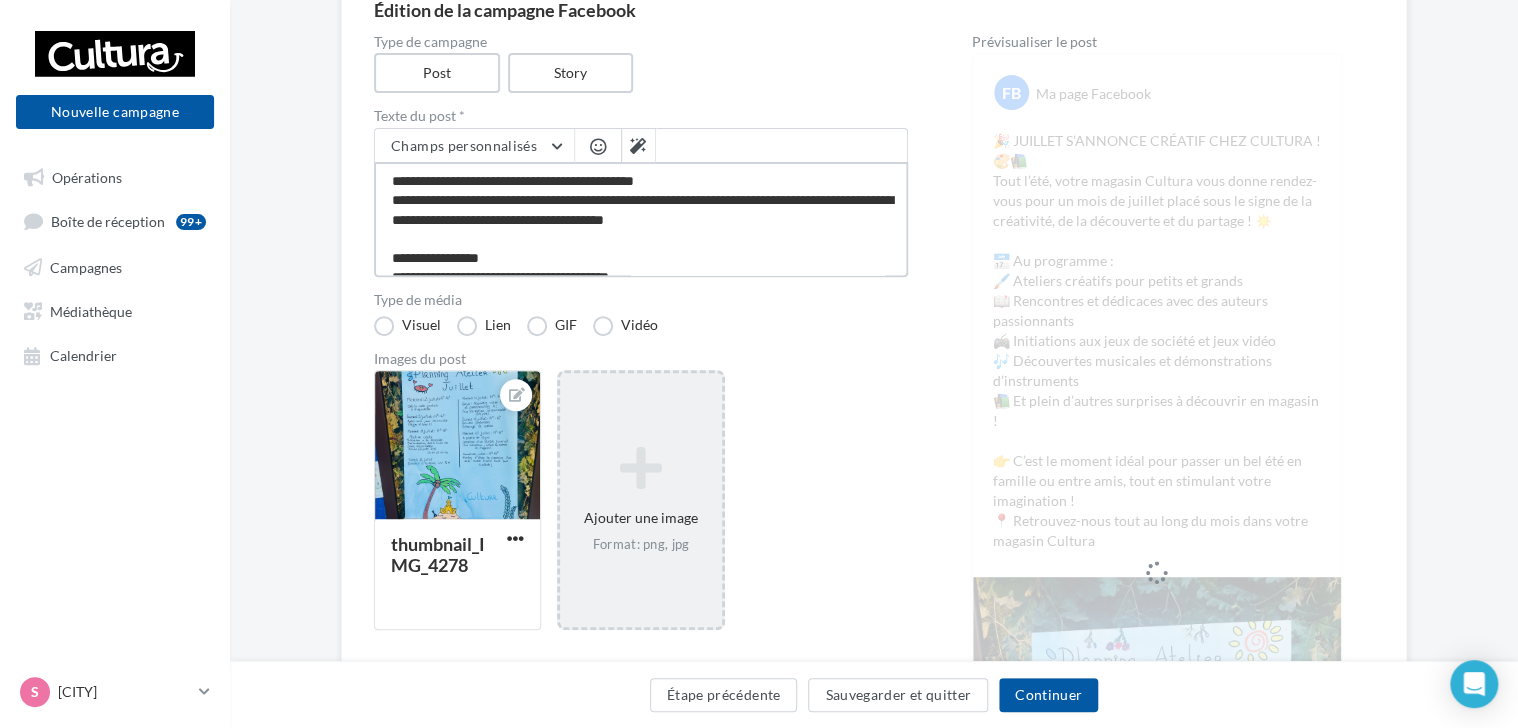click on "**********" at bounding box center [641, 219] 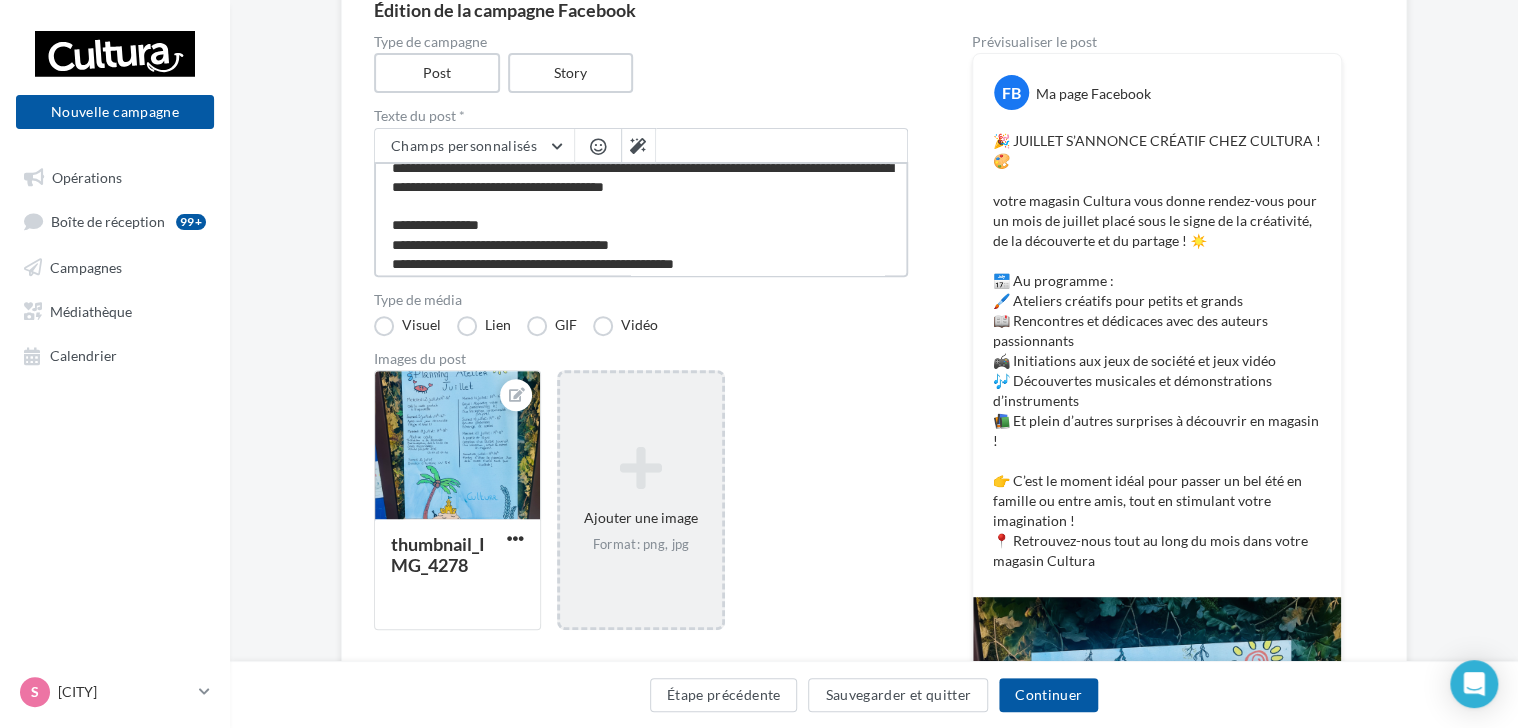 scroll, scrollTop: 100, scrollLeft: 0, axis: vertical 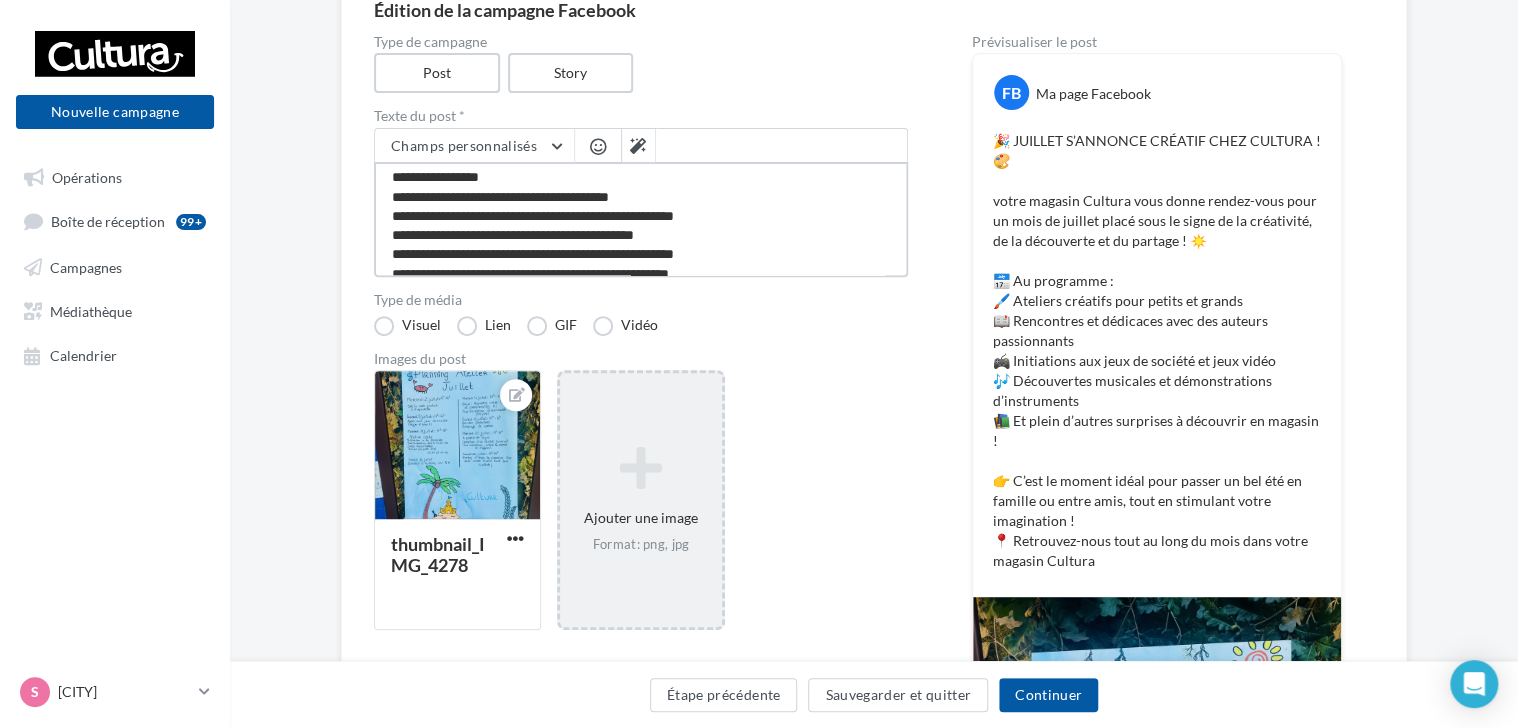 drag, startPoint x: 759, startPoint y: 213, endPoint x: 423, endPoint y: 214, distance: 336.0015 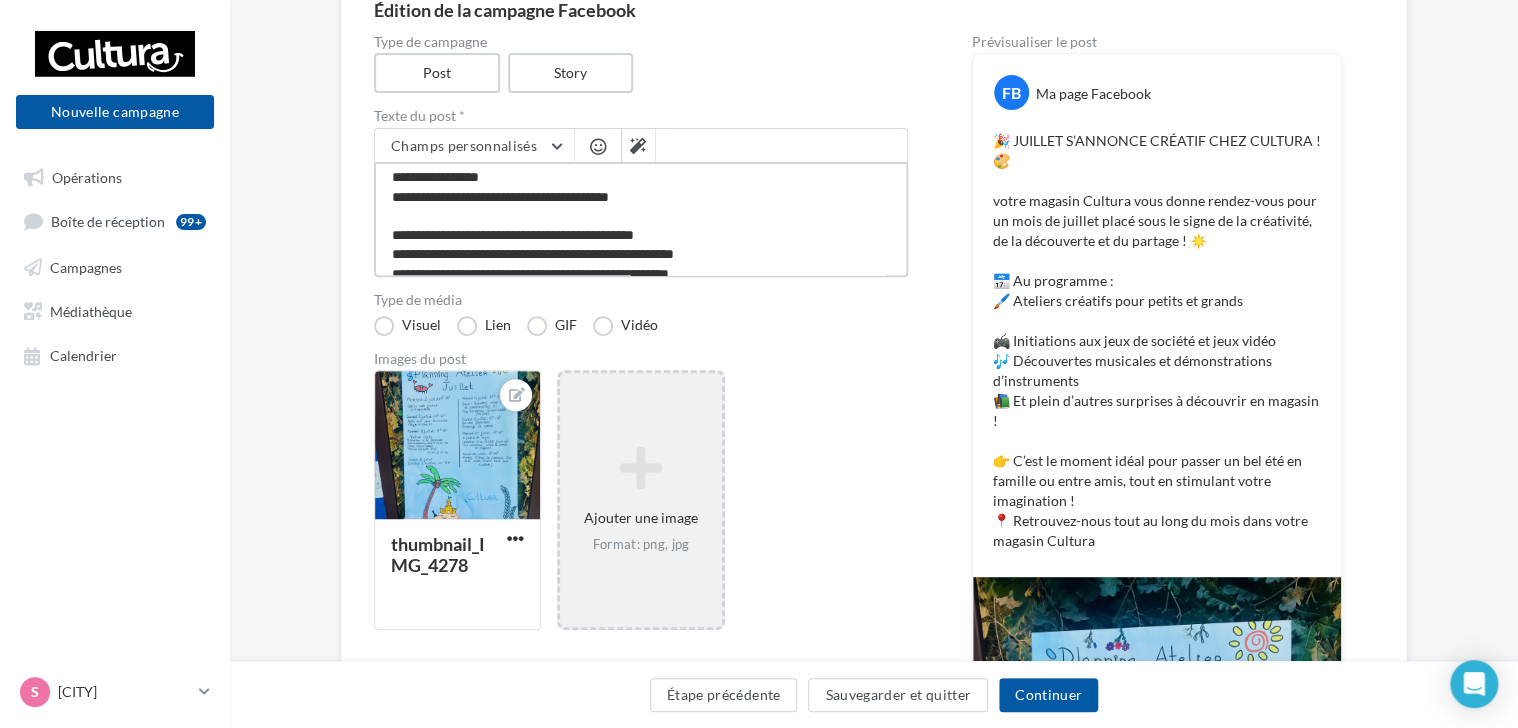 click on "**********" at bounding box center (641, 219) 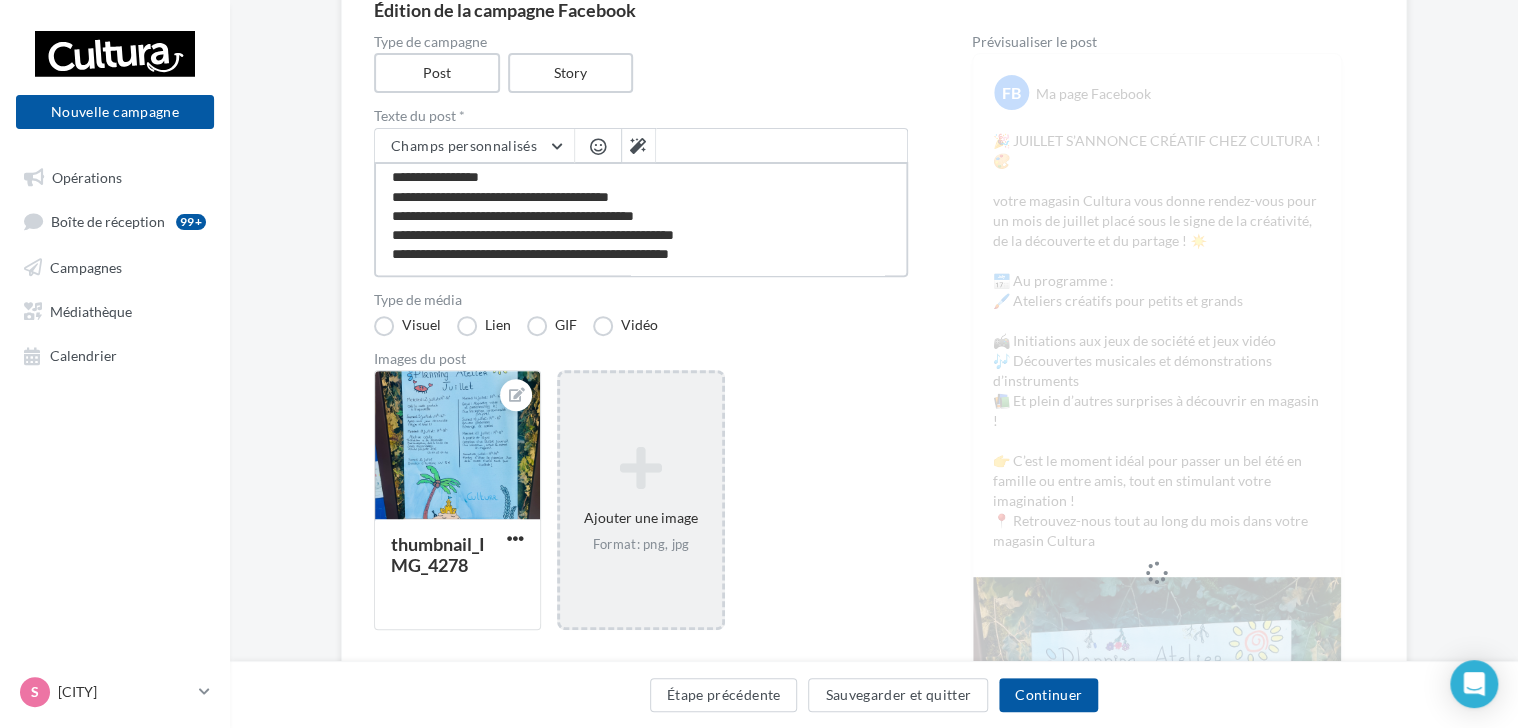 drag, startPoint x: 776, startPoint y: 231, endPoint x: 380, endPoint y: 238, distance: 396.06186 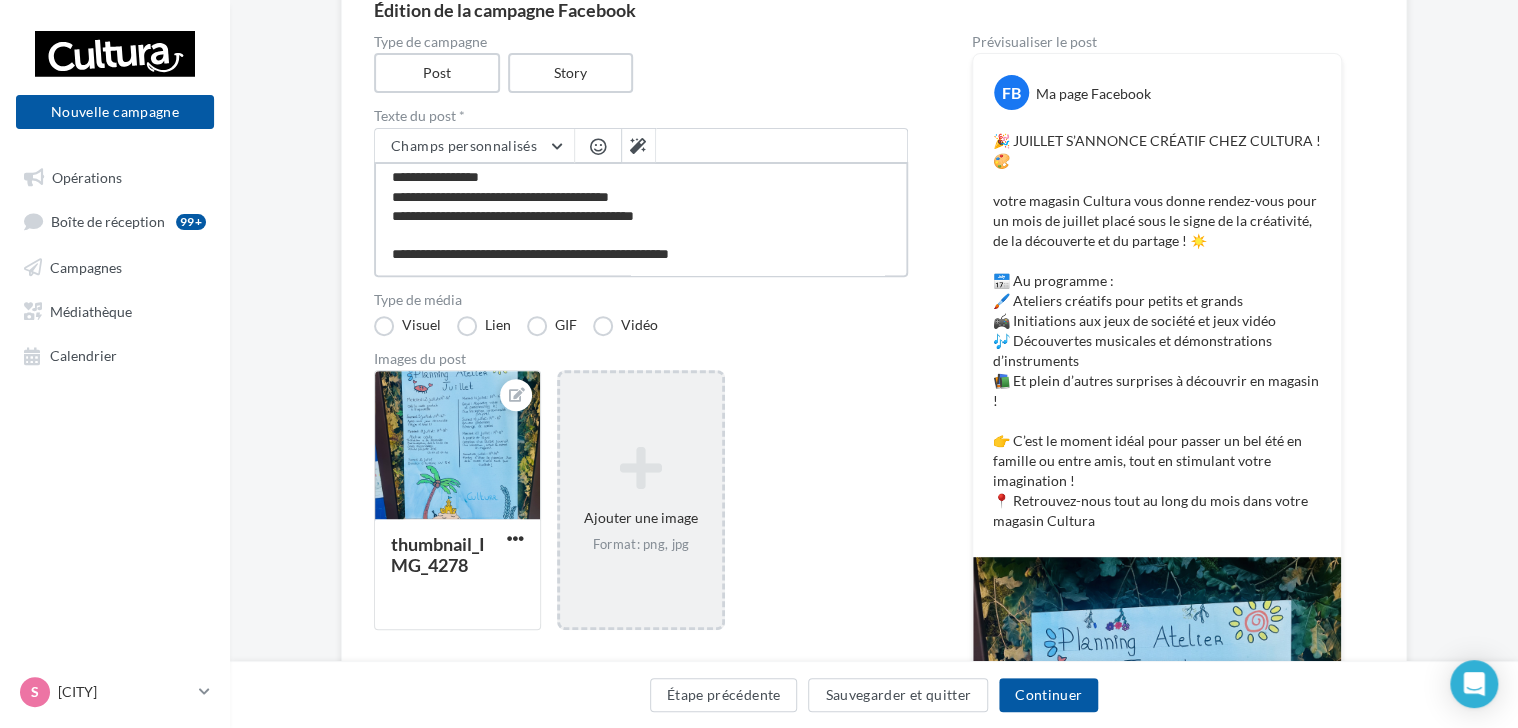 click on "**********" at bounding box center [641, 219] 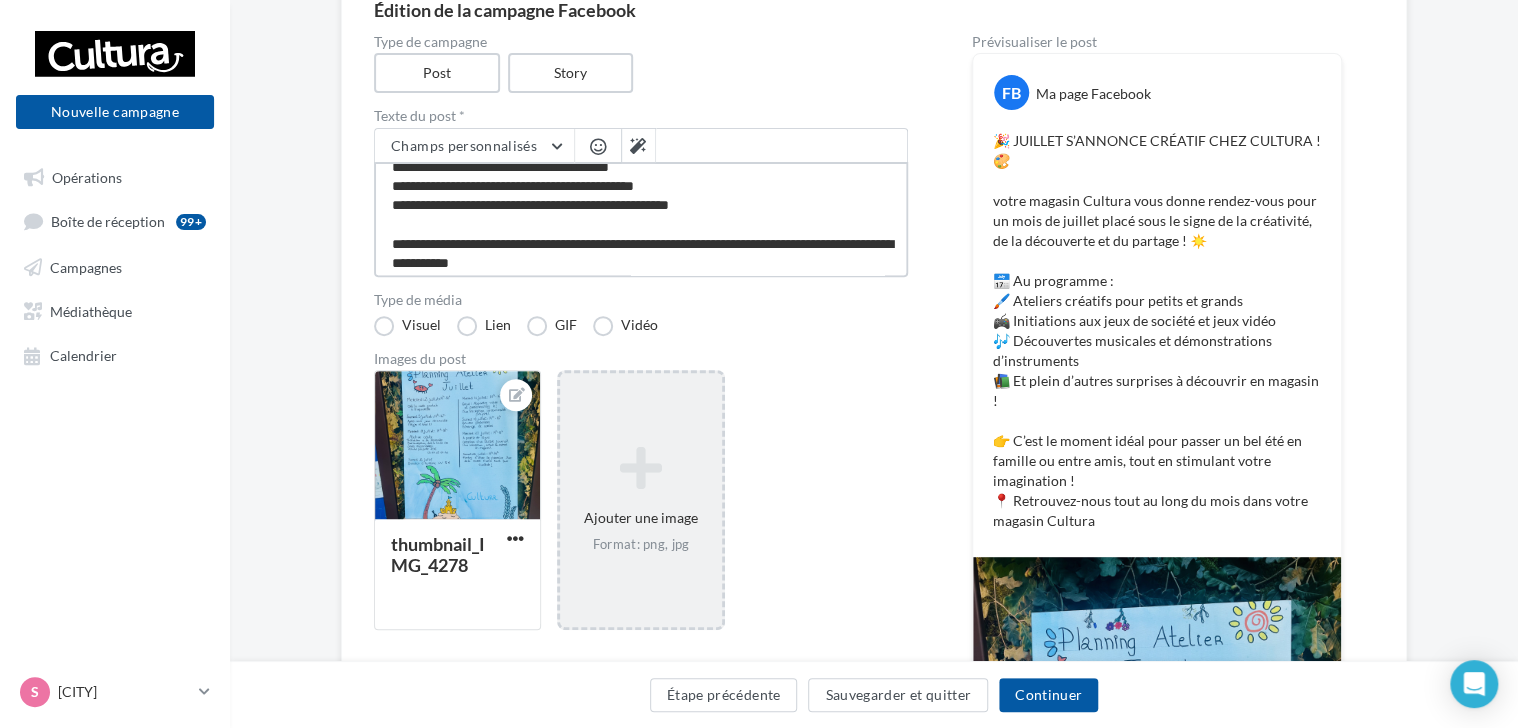 scroll, scrollTop: 154, scrollLeft: 0, axis: vertical 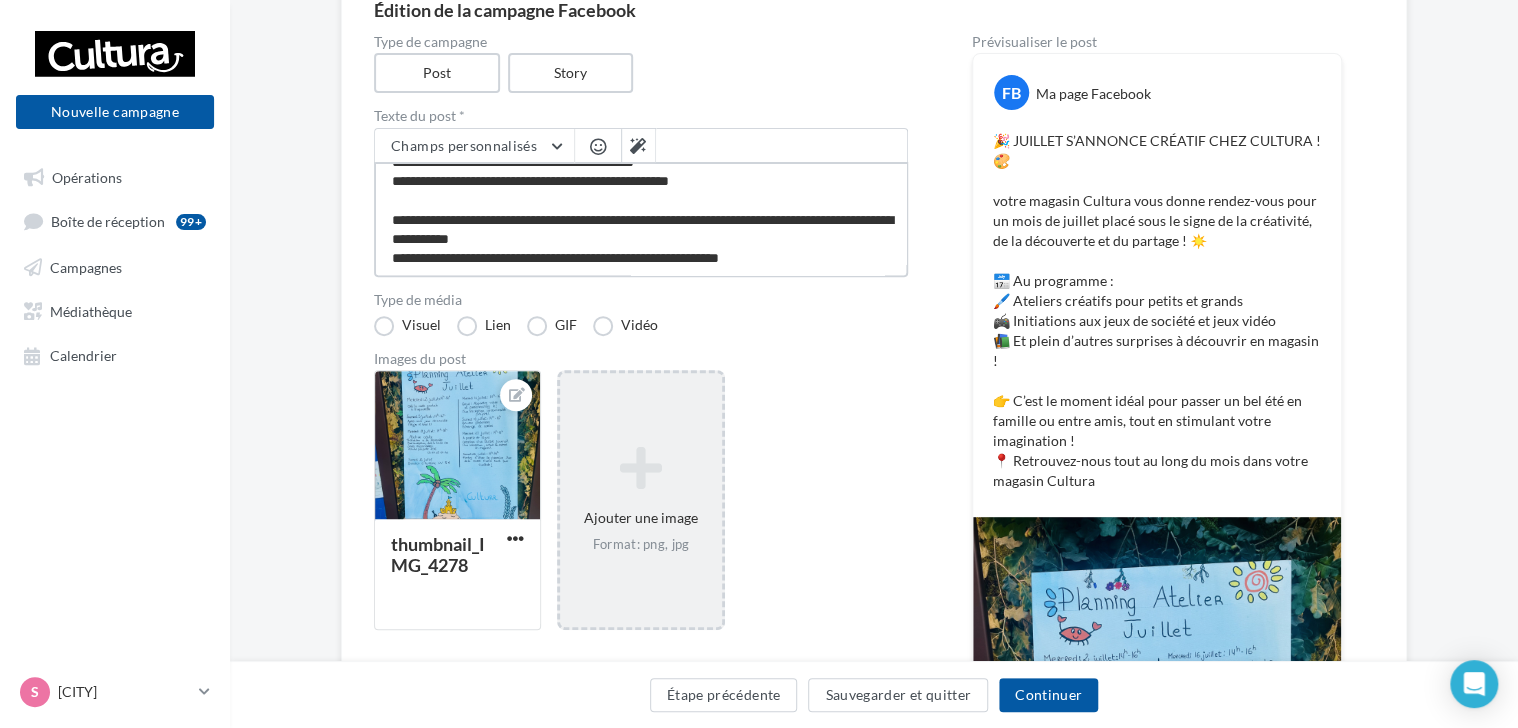 click on "**********" at bounding box center [641, 219] 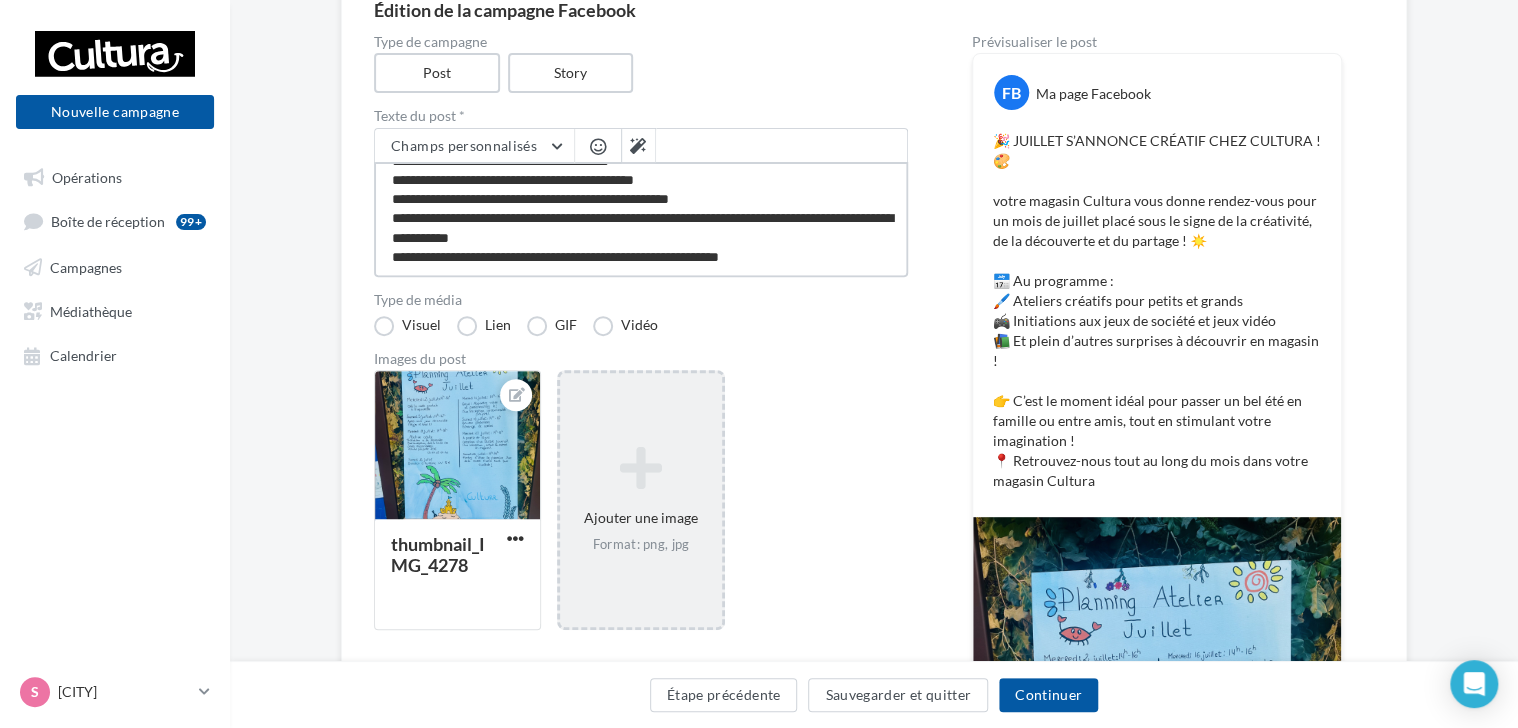 scroll, scrollTop: 135, scrollLeft: 0, axis: vertical 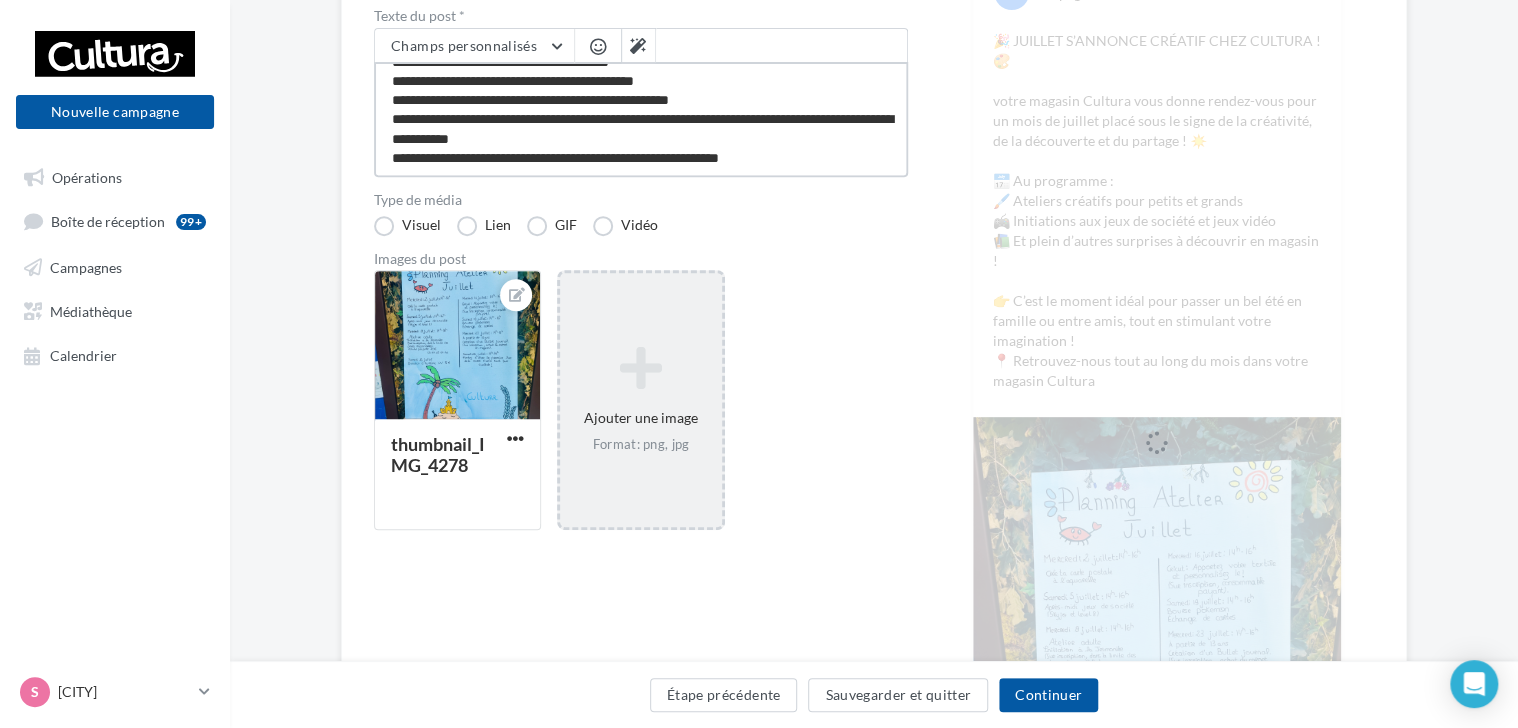 drag, startPoint x: 823, startPoint y: 151, endPoint x: 392, endPoint y: 168, distance: 431.33514 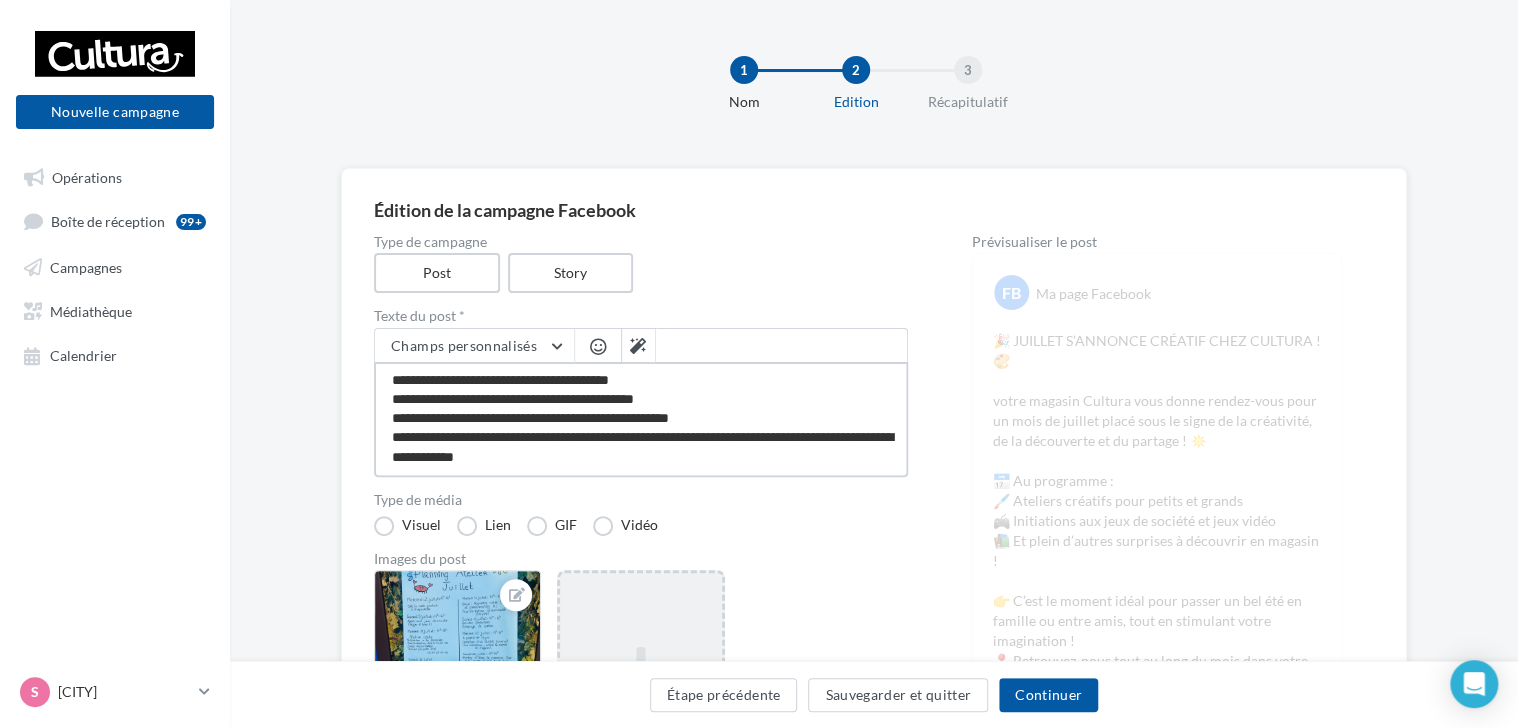 scroll, scrollTop: 0, scrollLeft: 0, axis: both 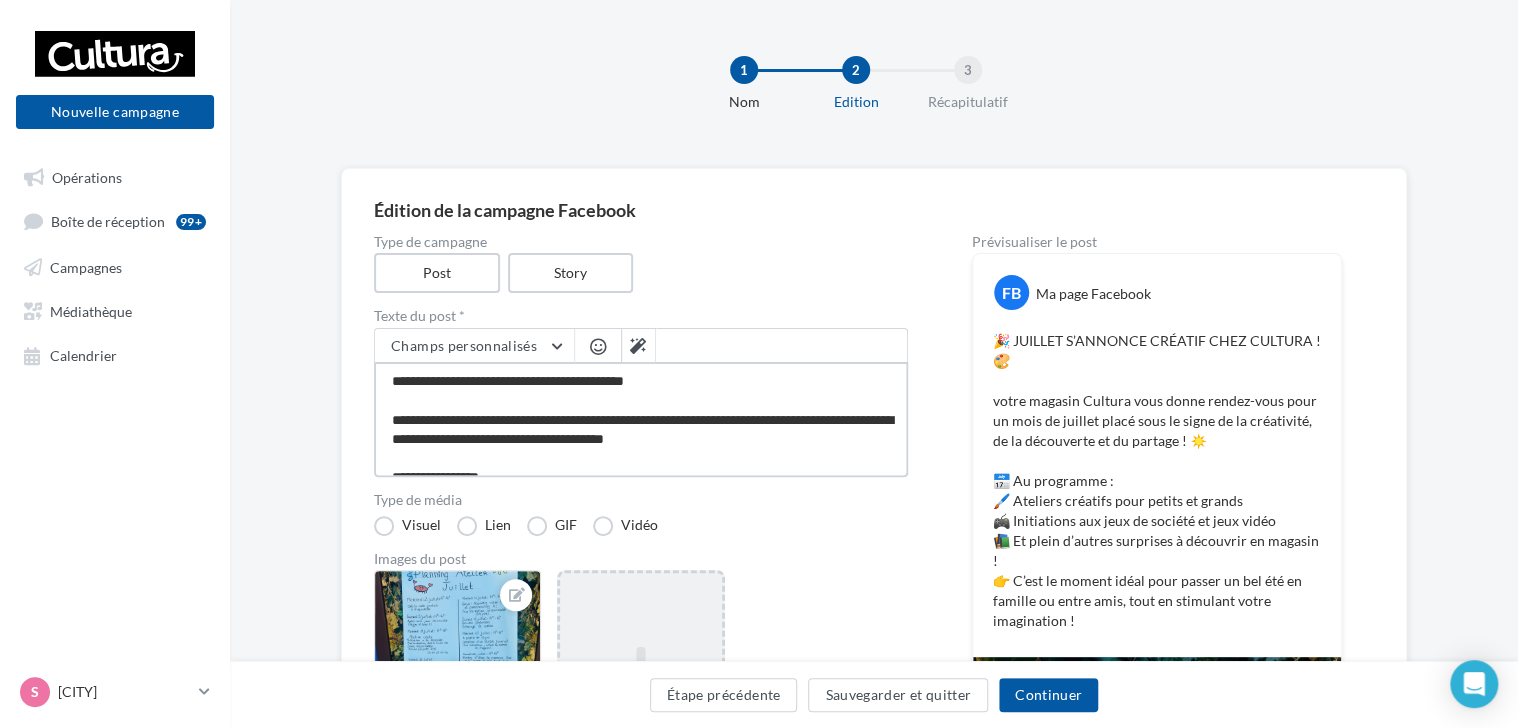 click on "**********" at bounding box center (641, 419) 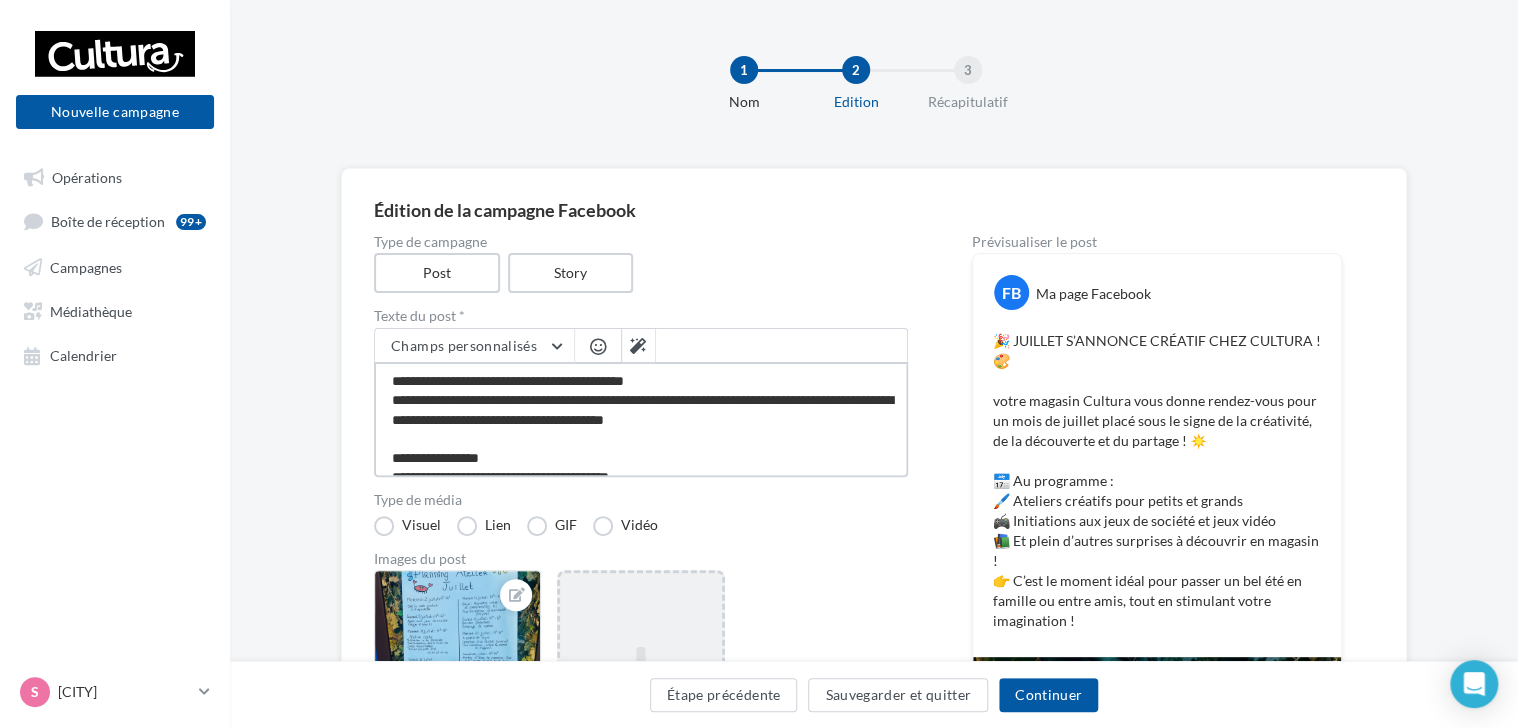 click on "**********" at bounding box center (641, 419) 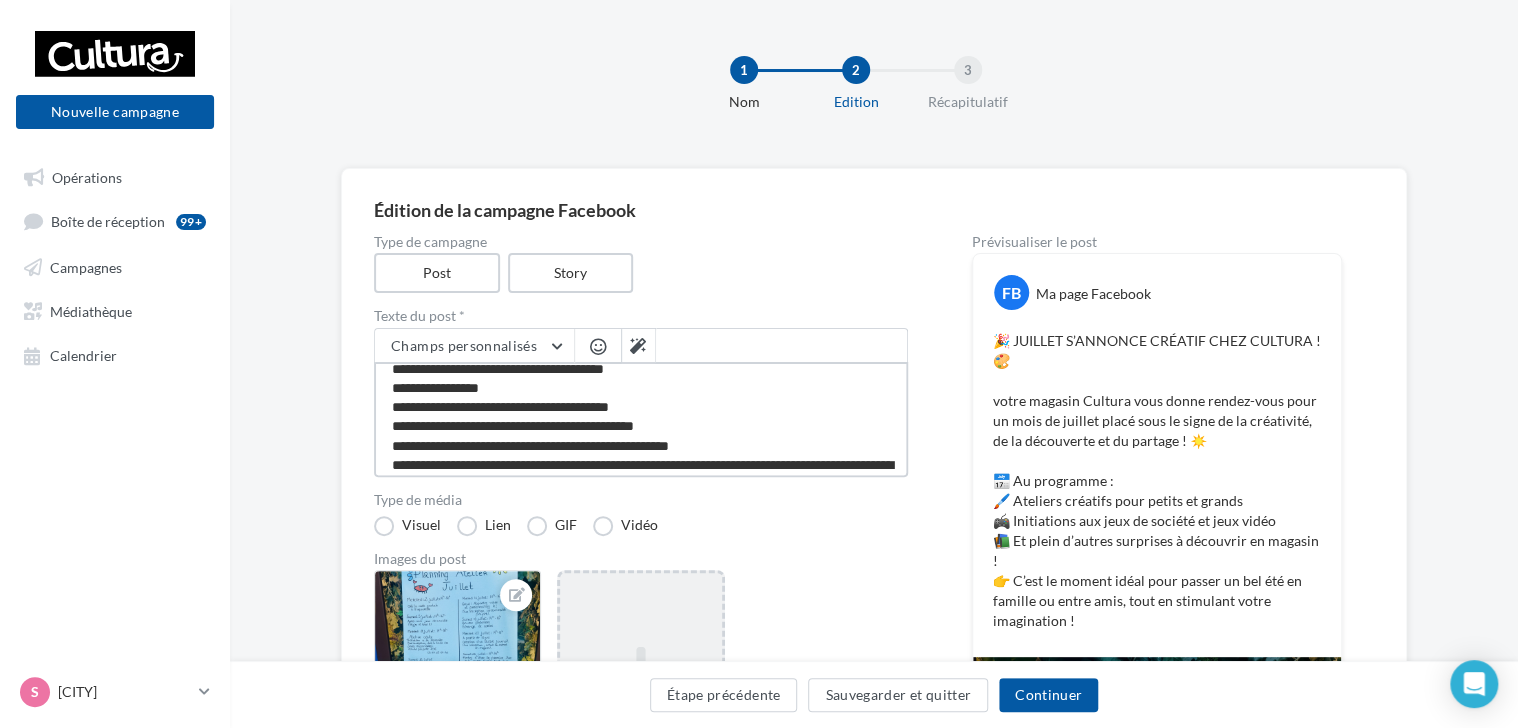 scroll, scrollTop: 96, scrollLeft: 0, axis: vertical 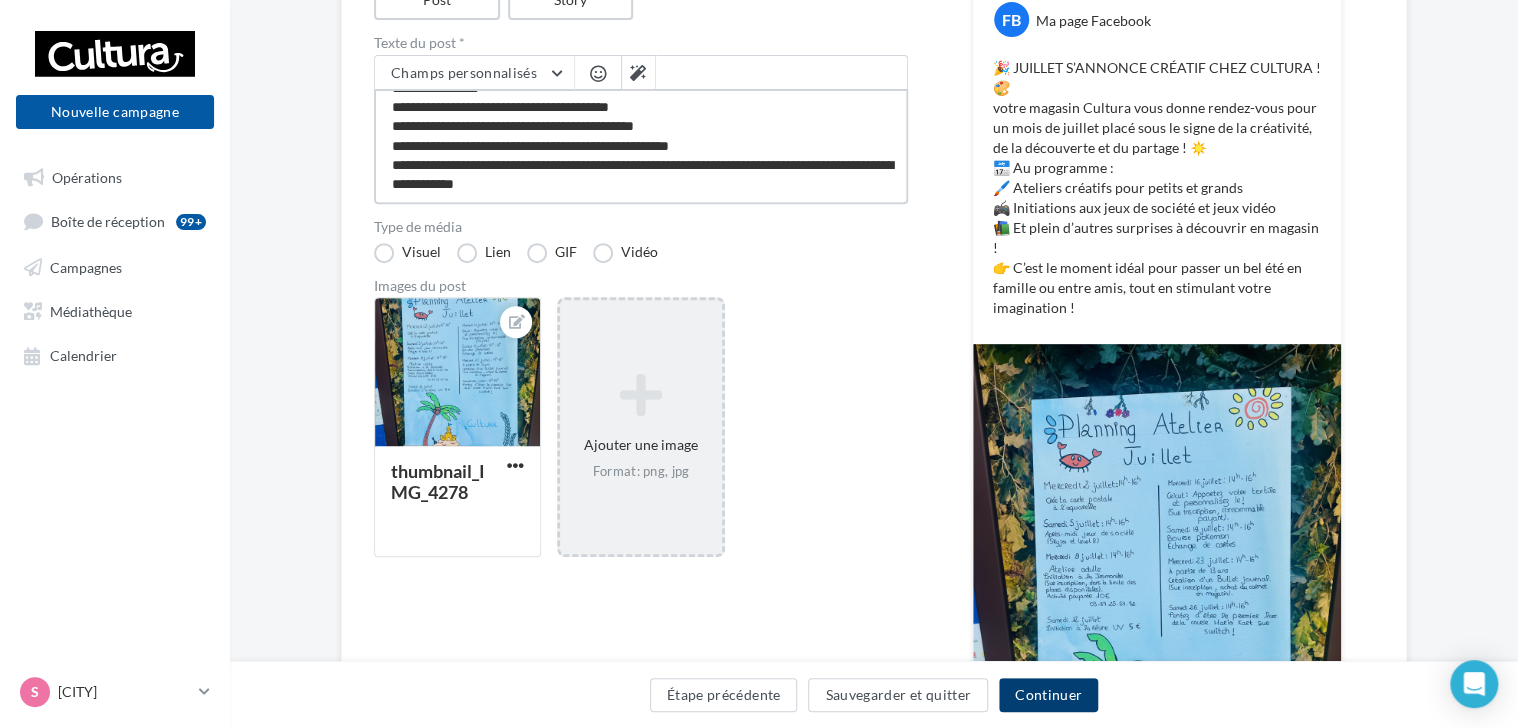 type on "**********" 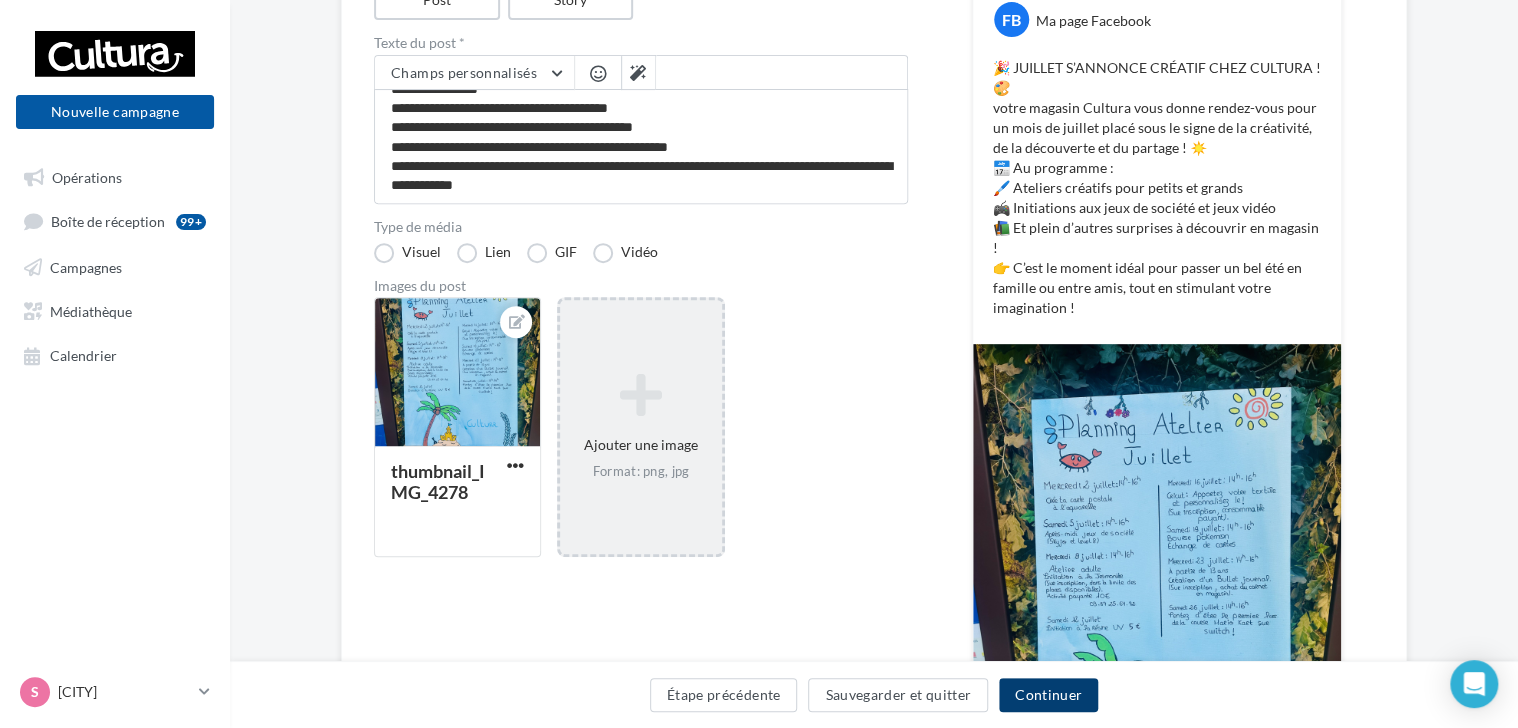 scroll, scrollTop: 95, scrollLeft: 0, axis: vertical 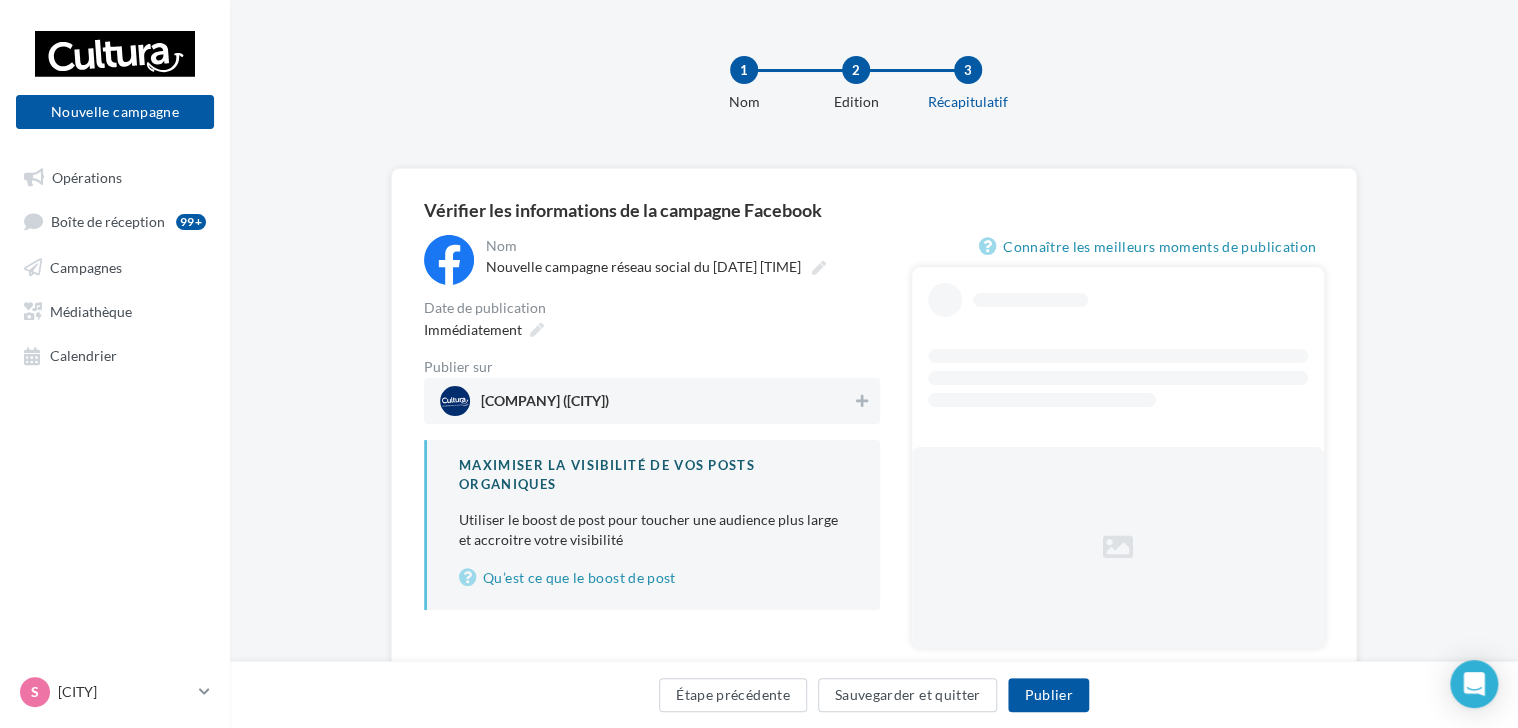 click on "[COMPANY] ([CITY])" at bounding box center [646, 401] 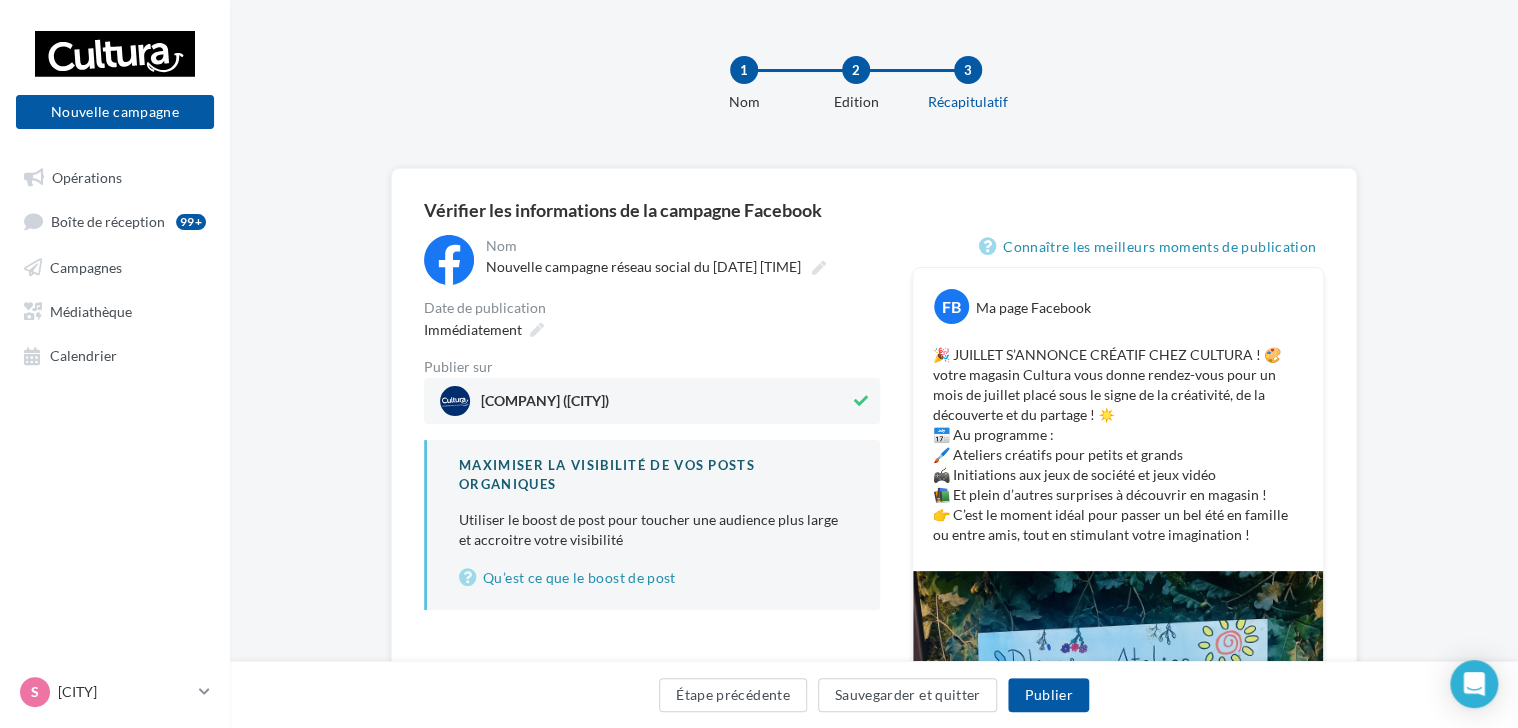 click on "[COMPANY] ([CITY])" at bounding box center (645, 401) 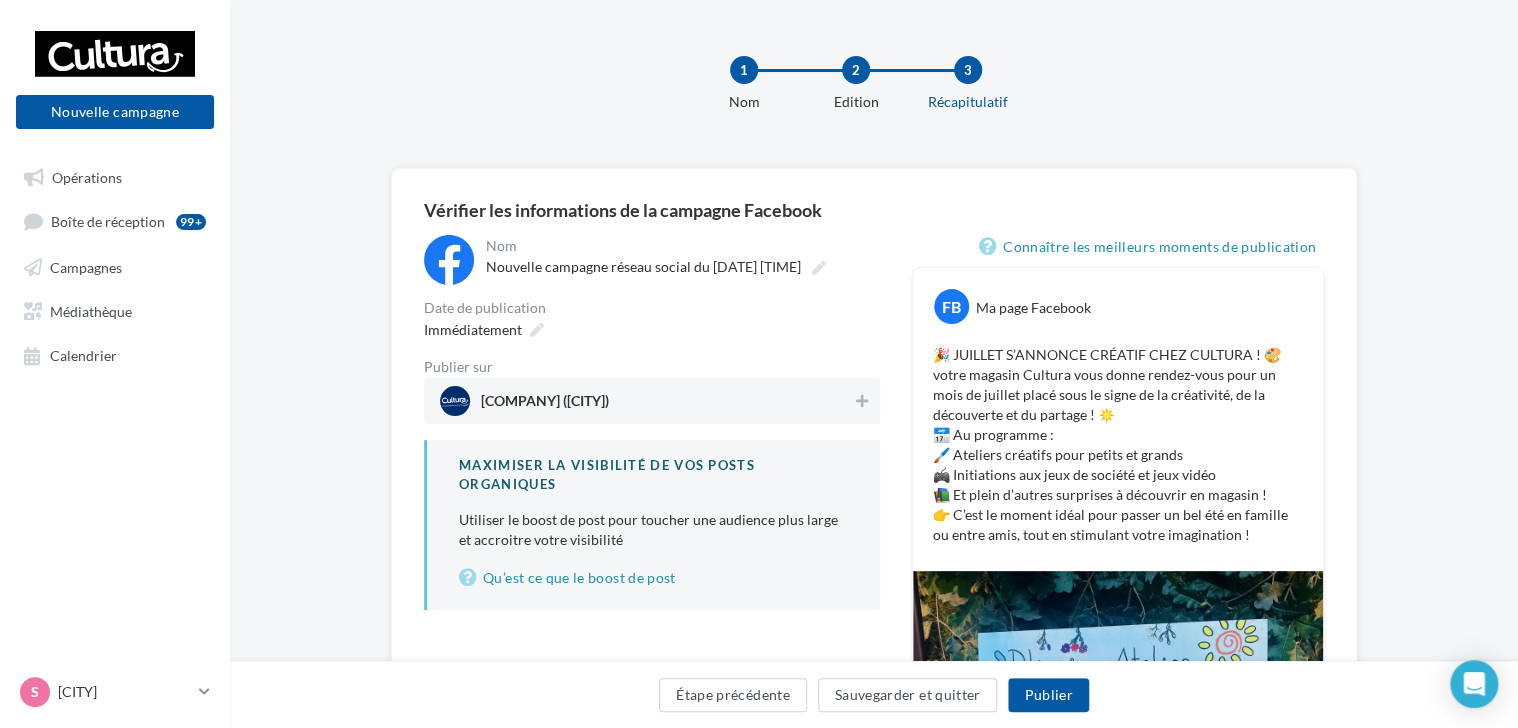 click on "[COMPANY] ([CITY])" at bounding box center (646, 401) 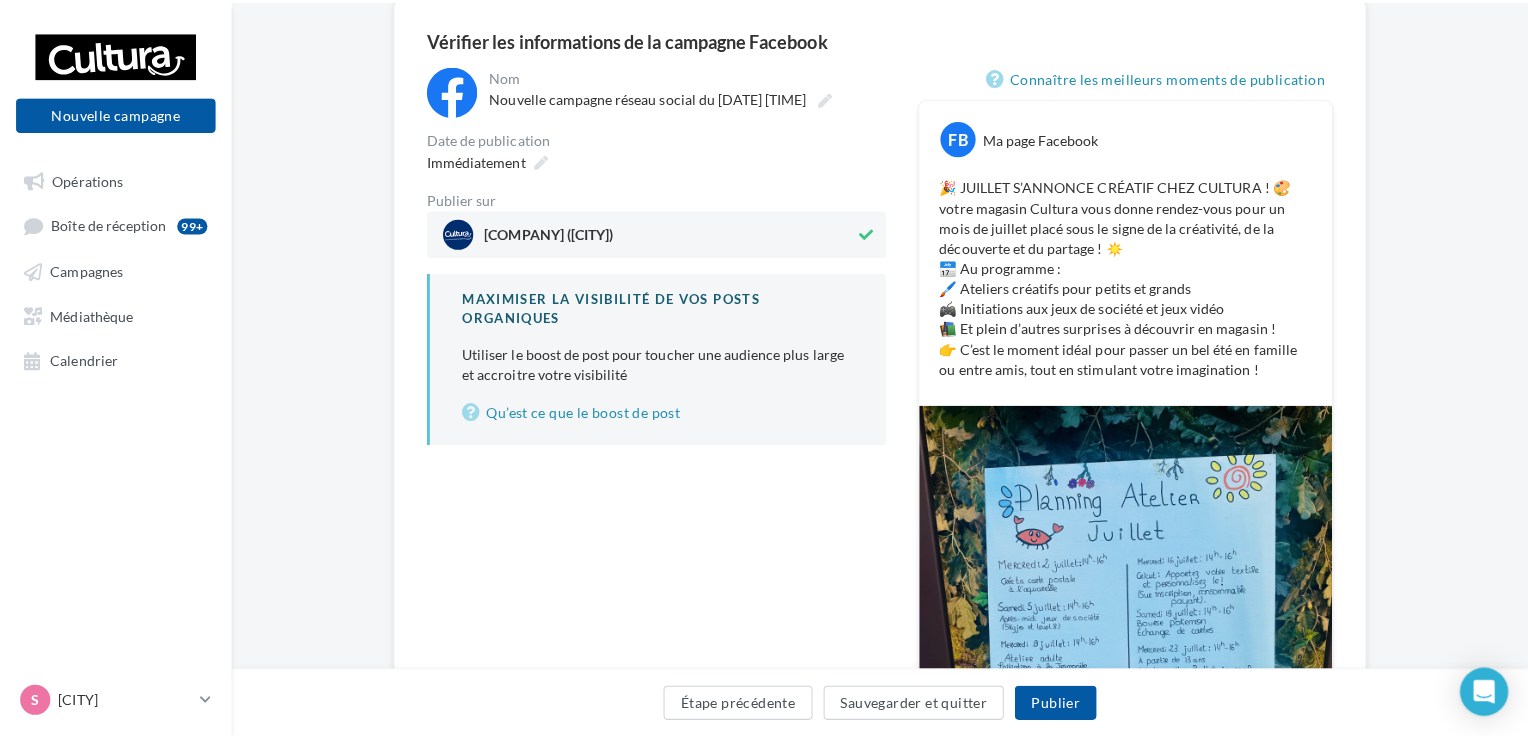scroll, scrollTop: 167, scrollLeft: 0, axis: vertical 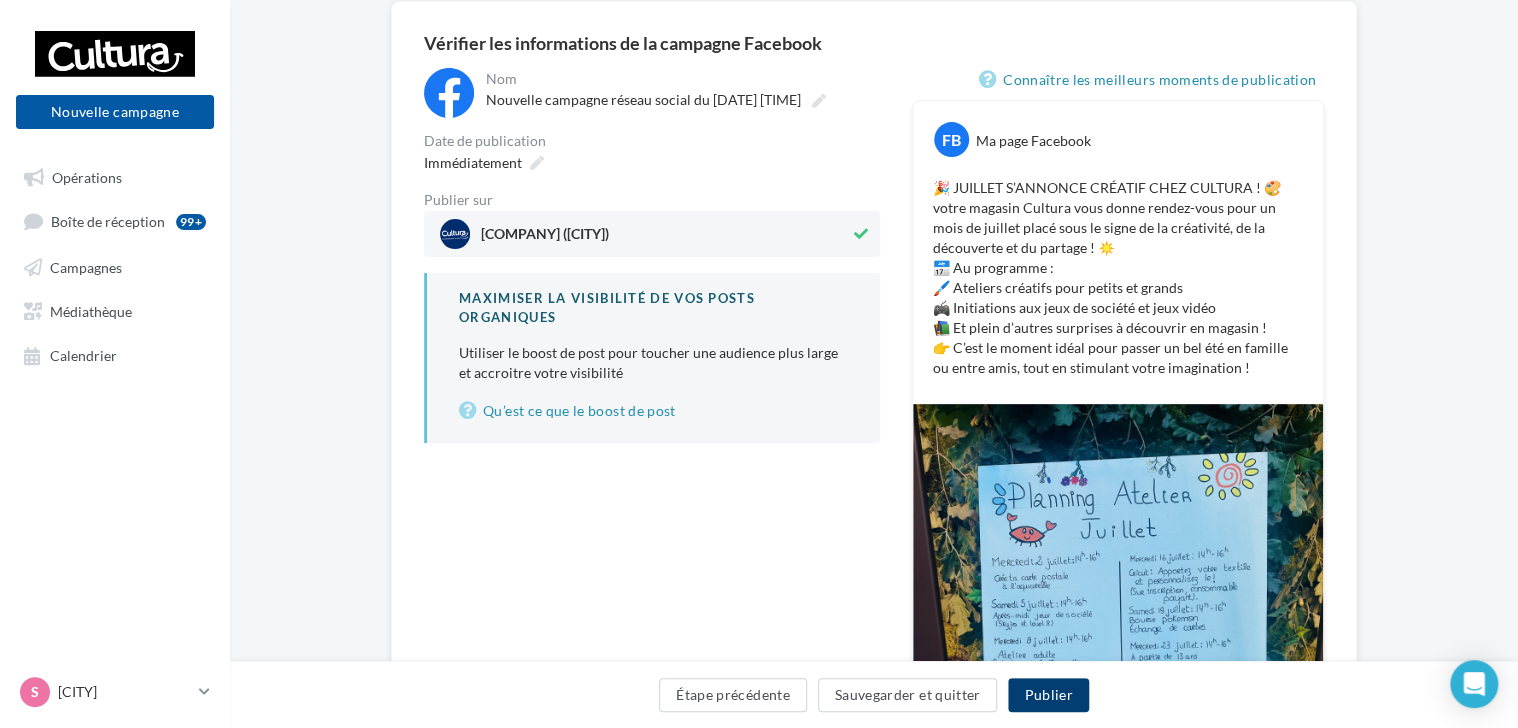 click on "Publier" at bounding box center (1048, 695) 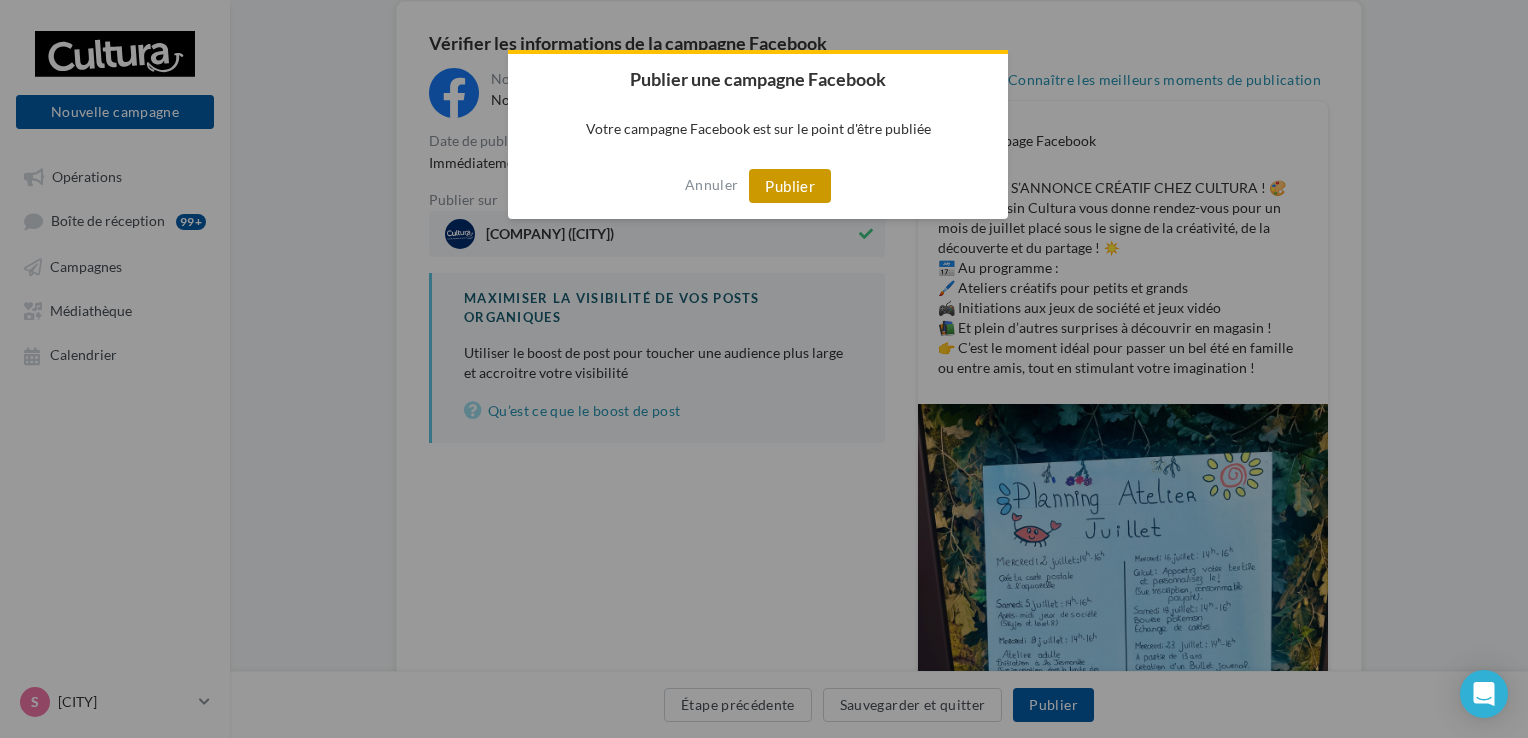click on "Publier" at bounding box center (790, 186) 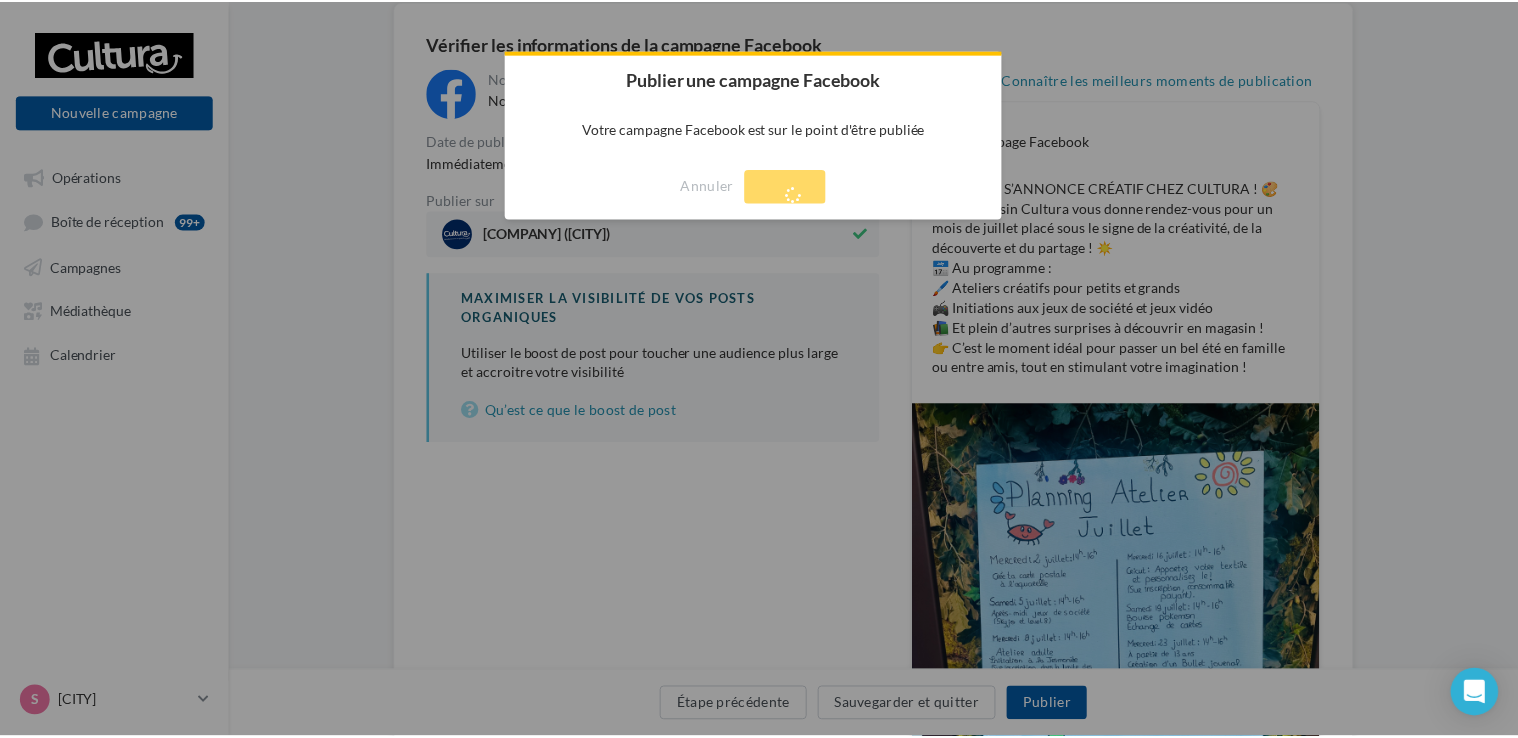 scroll, scrollTop: 32, scrollLeft: 0, axis: vertical 